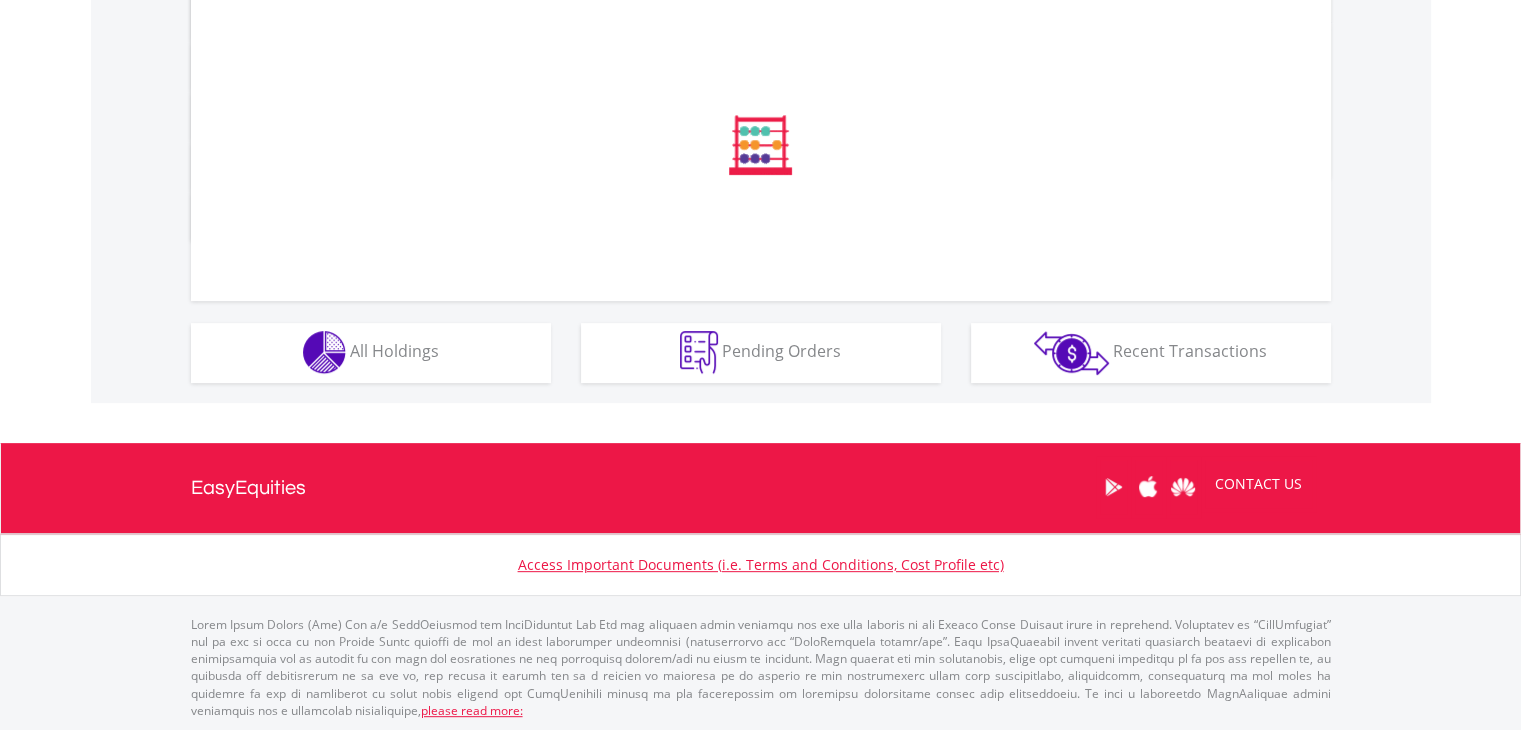 scroll, scrollTop: 1080, scrollLeft: 0, axis: vertical 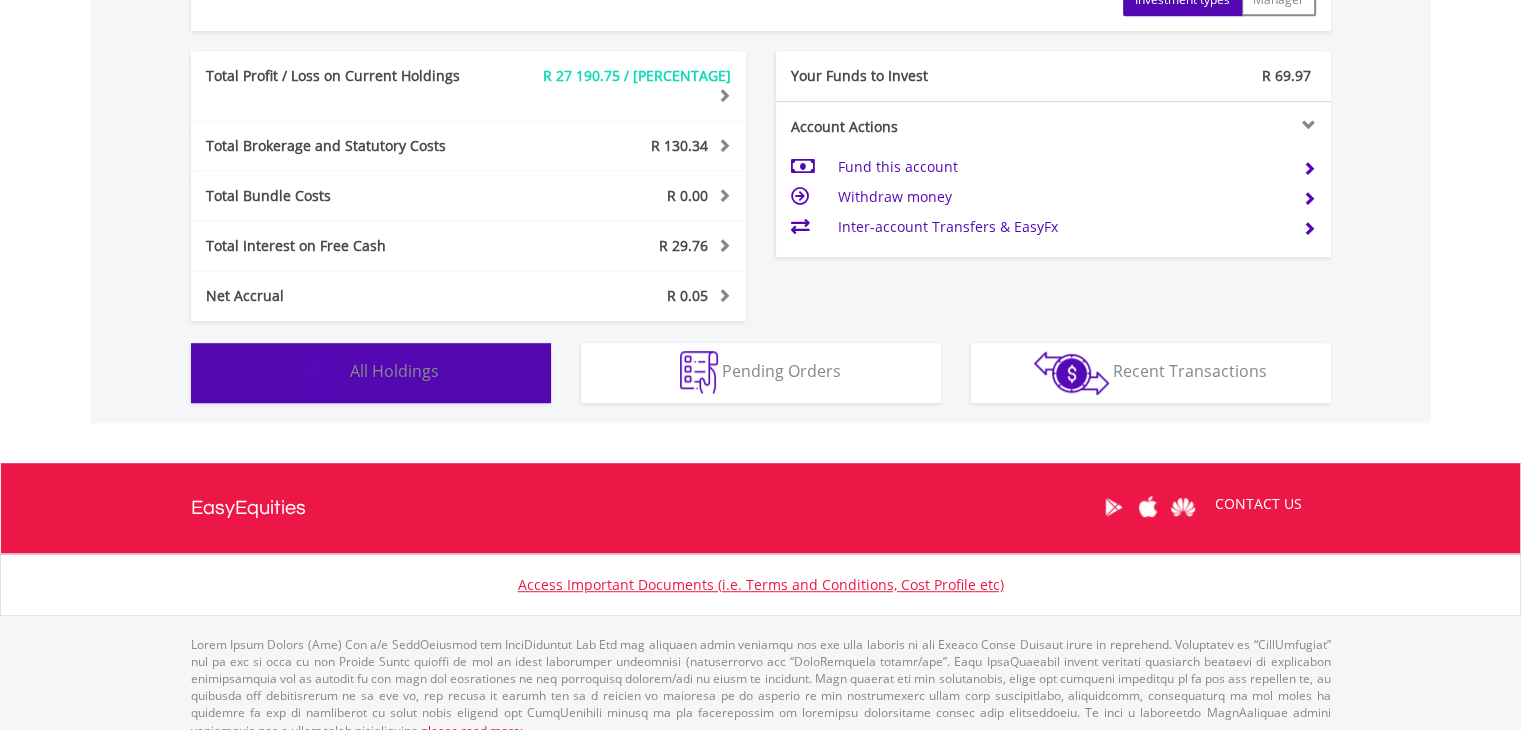 click on "Holdings
All Holdings" at bounding box center (371, 373) 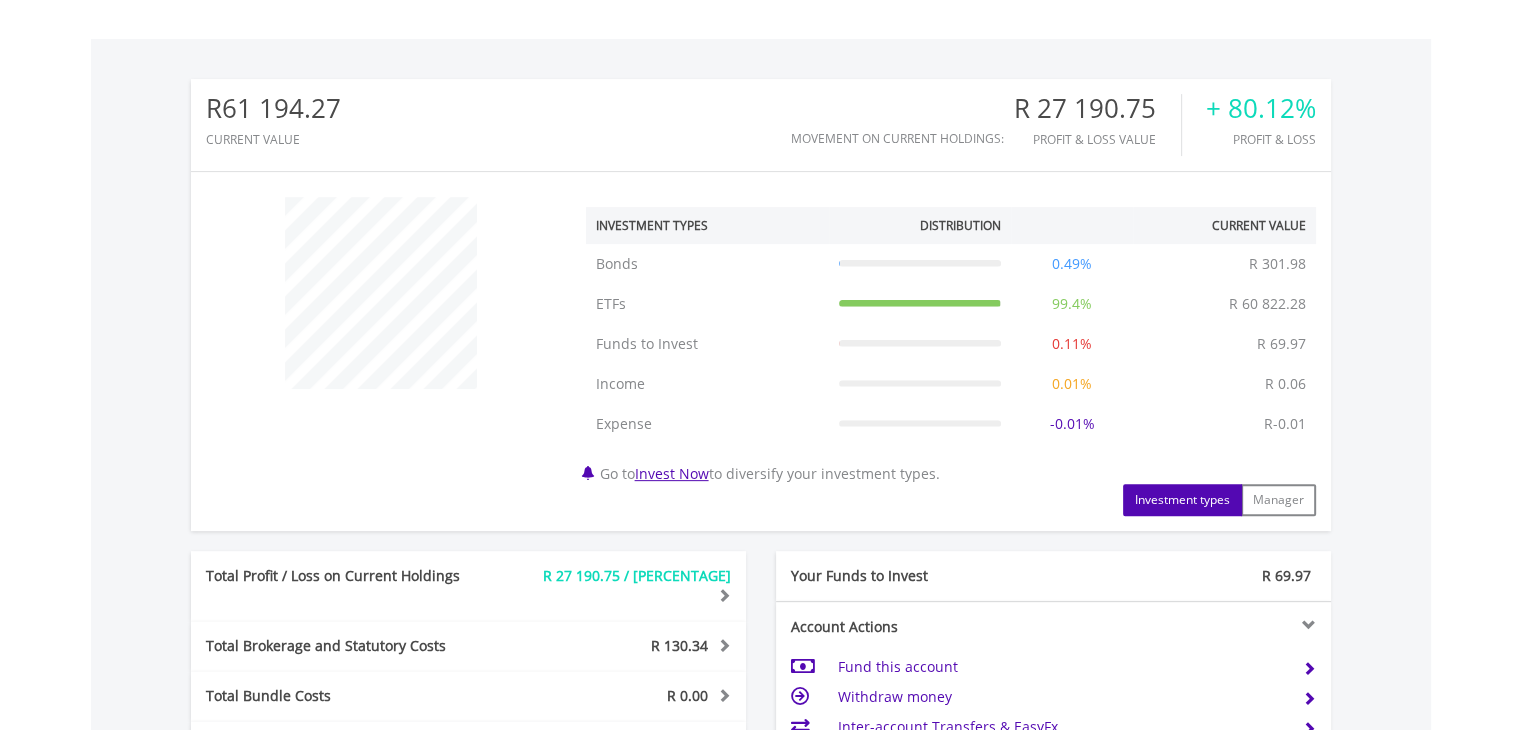 scroll, scrollTop: 0, scrollLeft: 0, axis: both 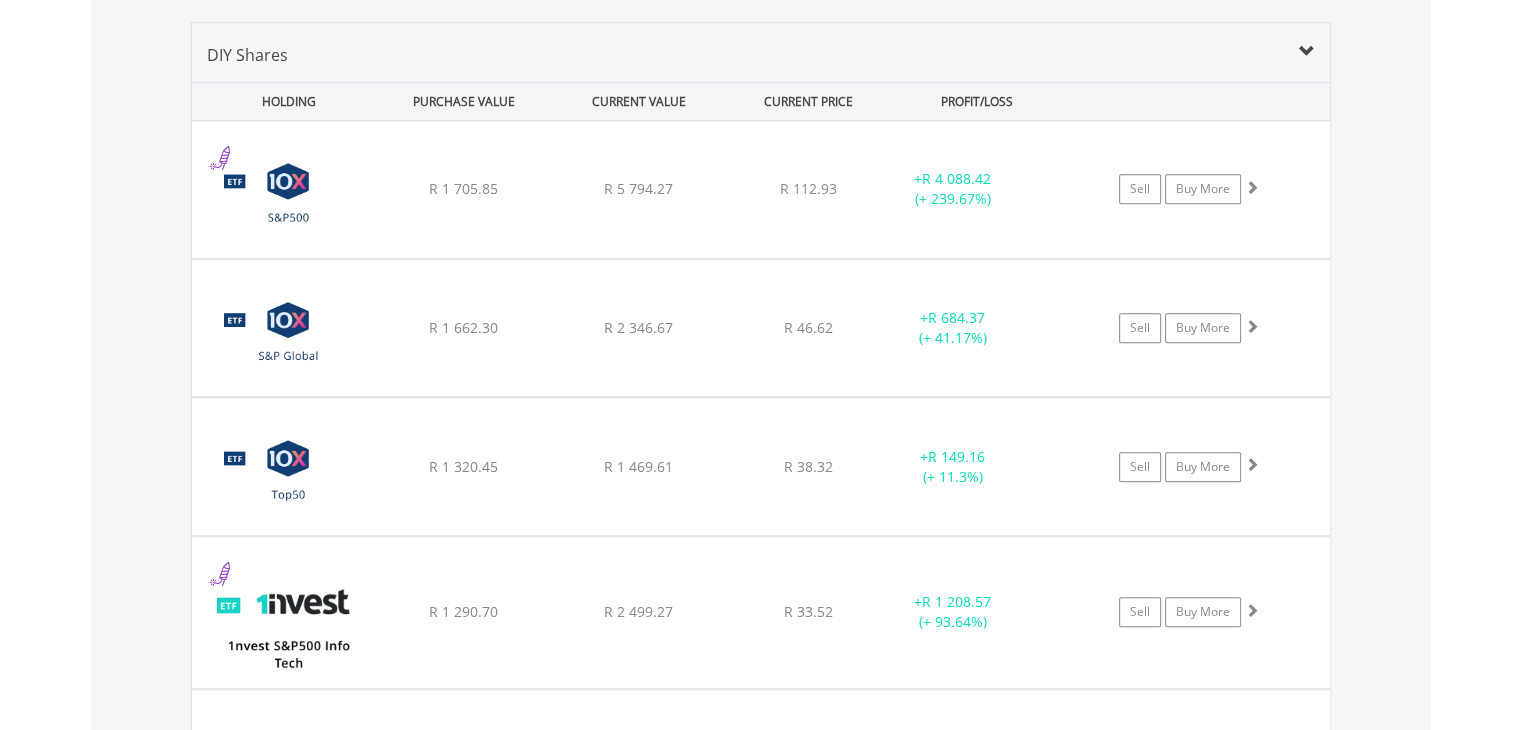 click on "DIY Shares" at bounding box center (247, 55) 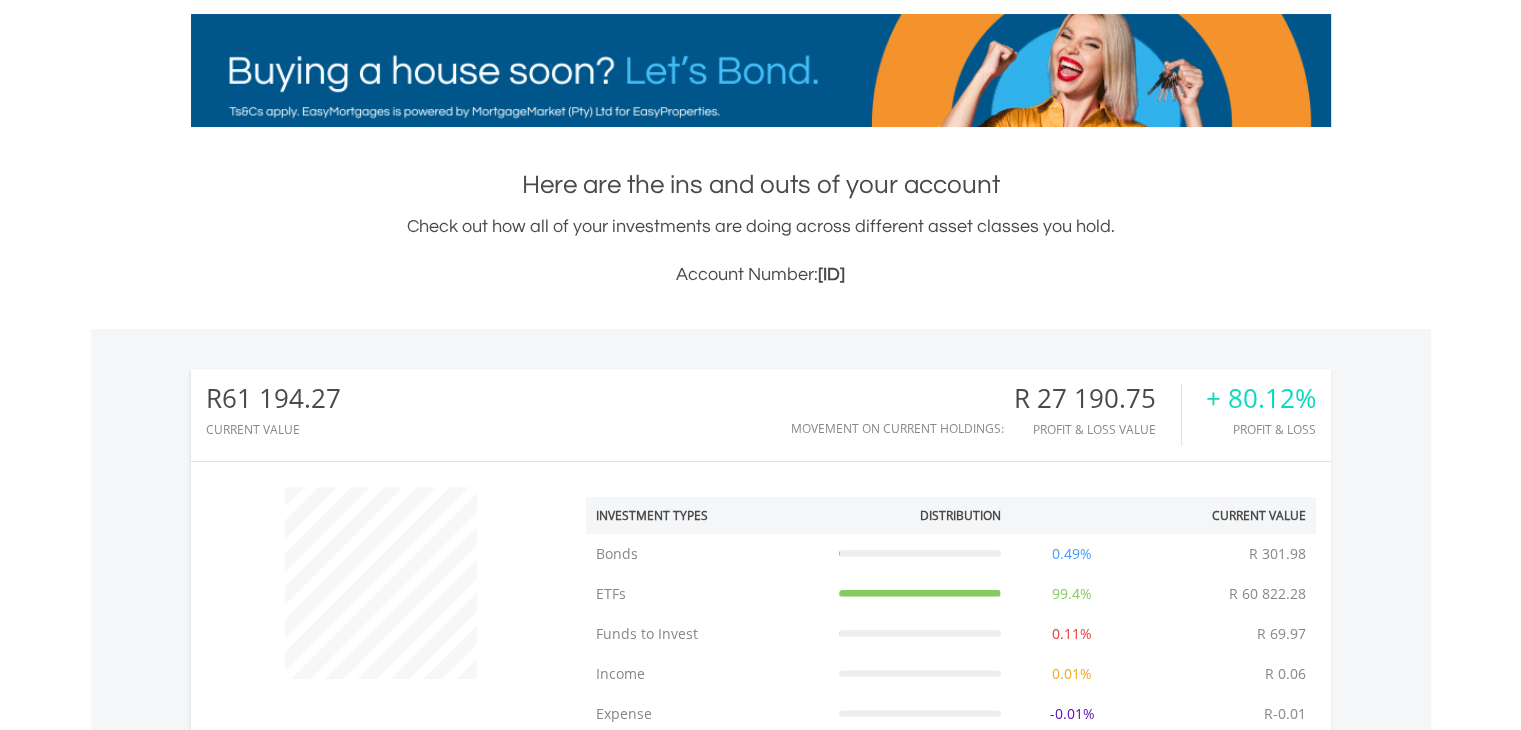 scroll, scrollTop: 0, scrollLeft: 0, axis: both 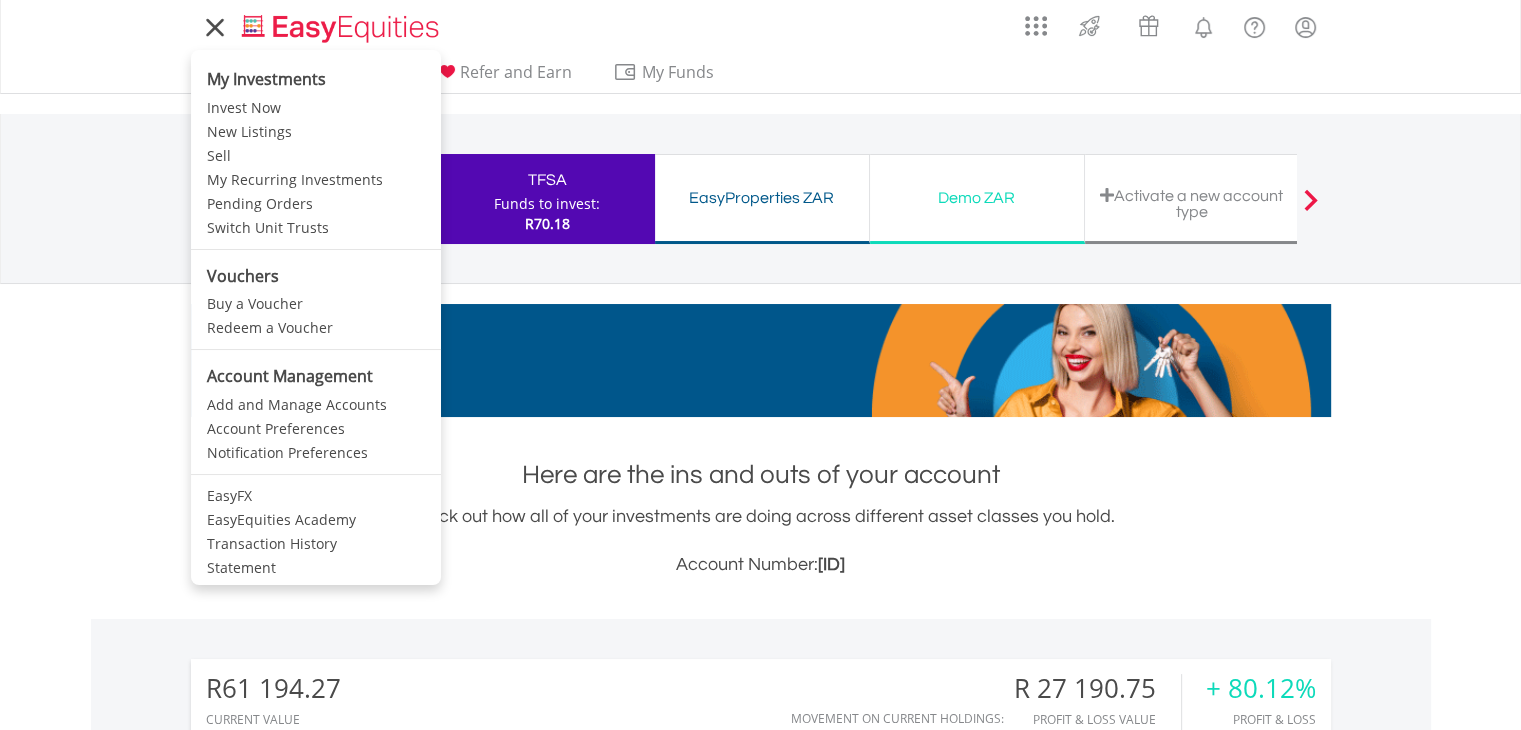 click 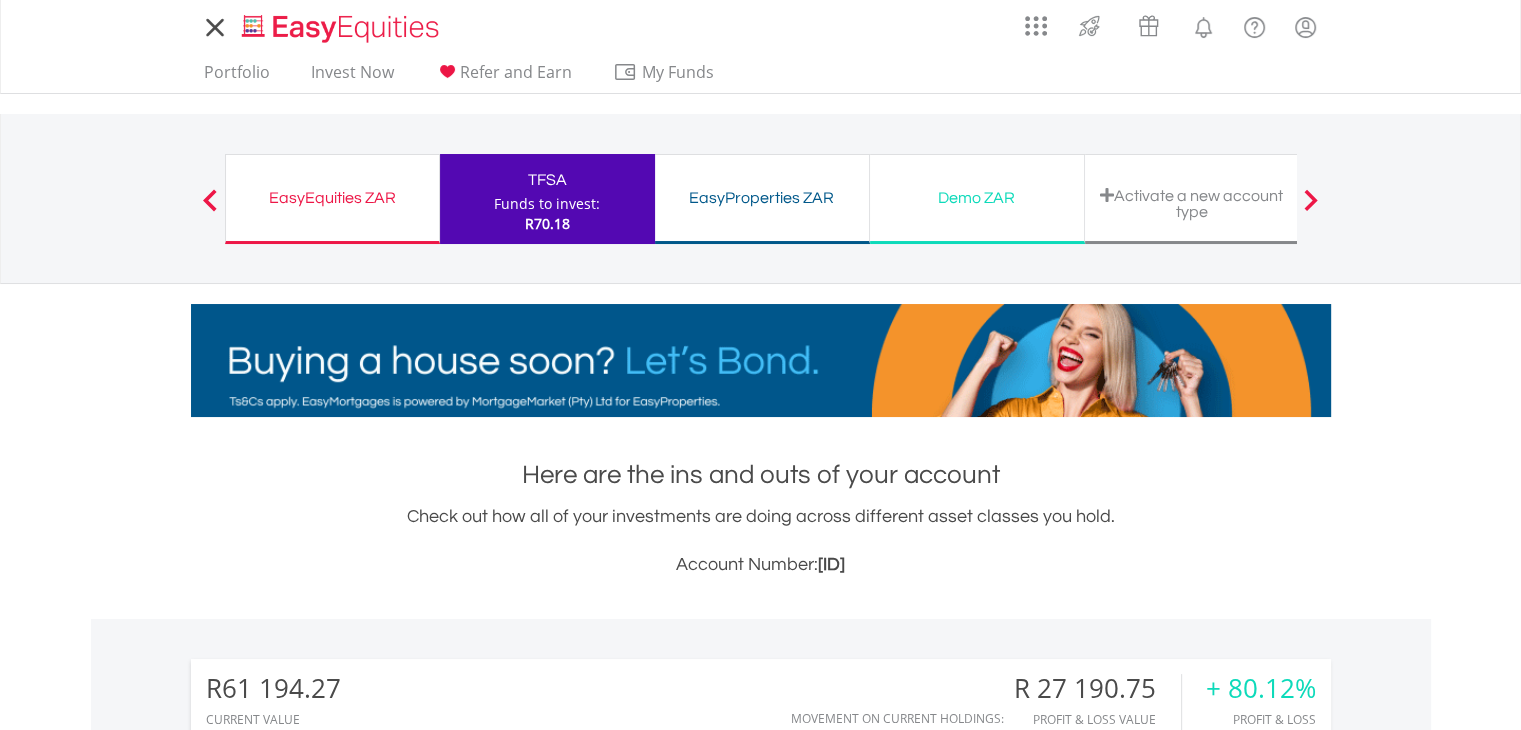 click 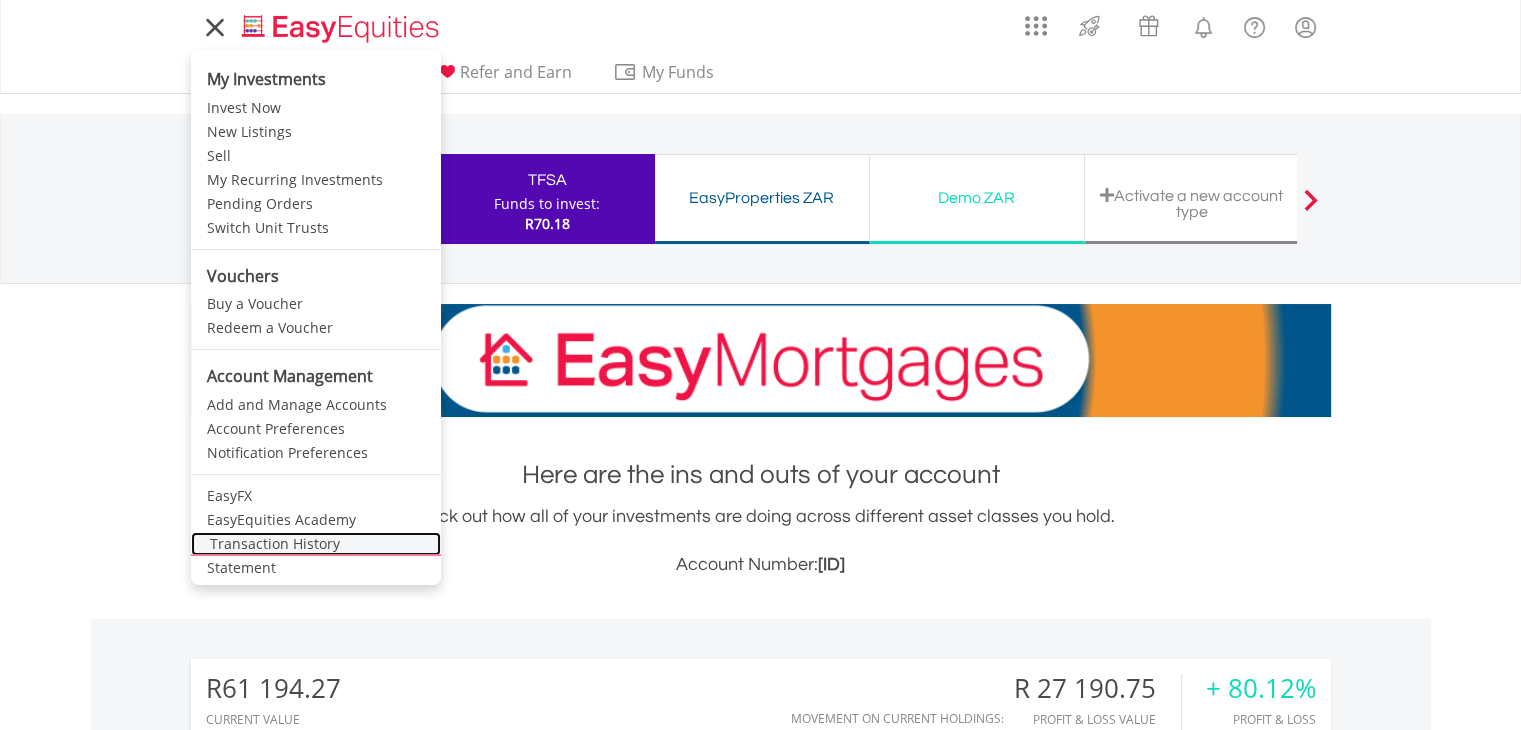 click on "Transaction History" at bounding box center (316, 544) 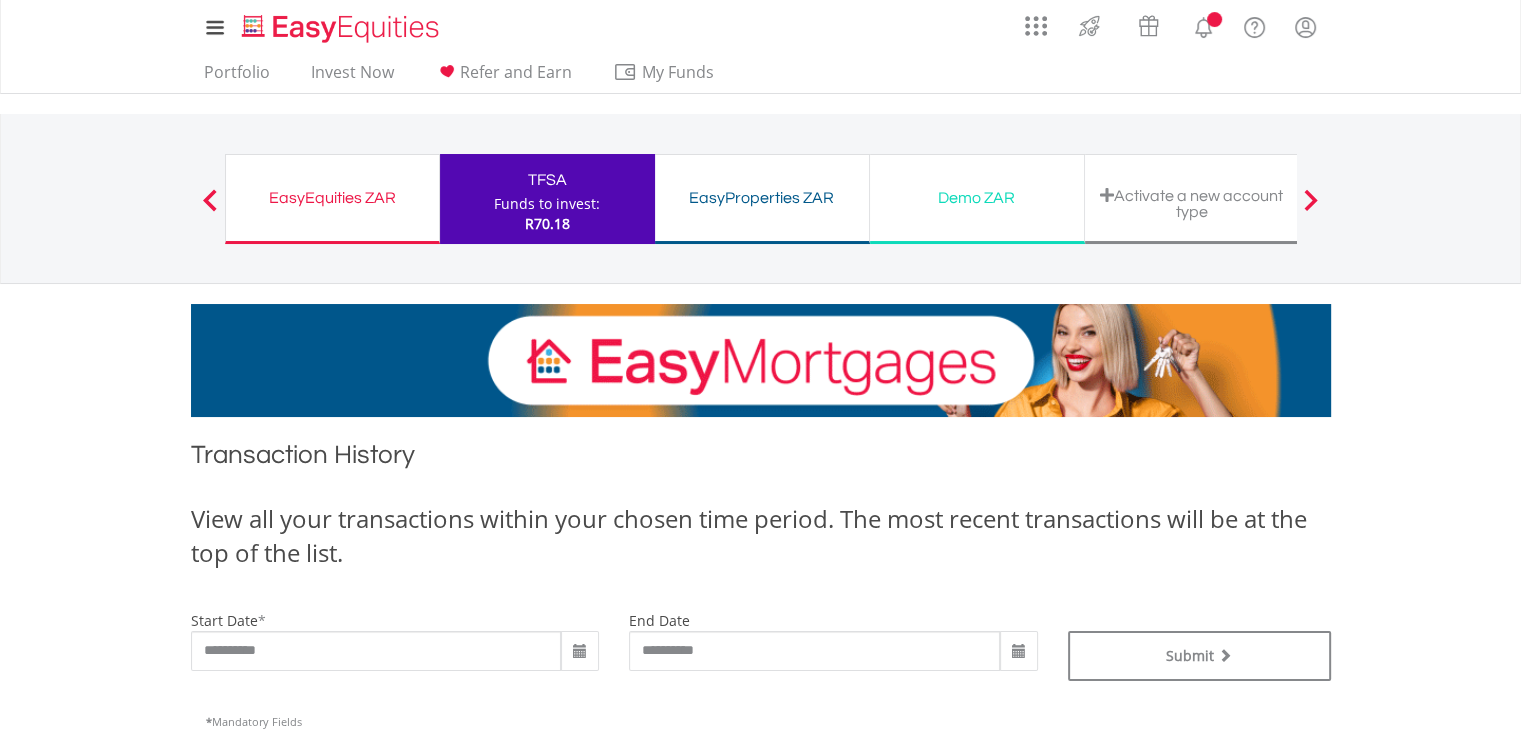 scroll, scrollTop: 400, scrollLeft: 0, axis: vertical 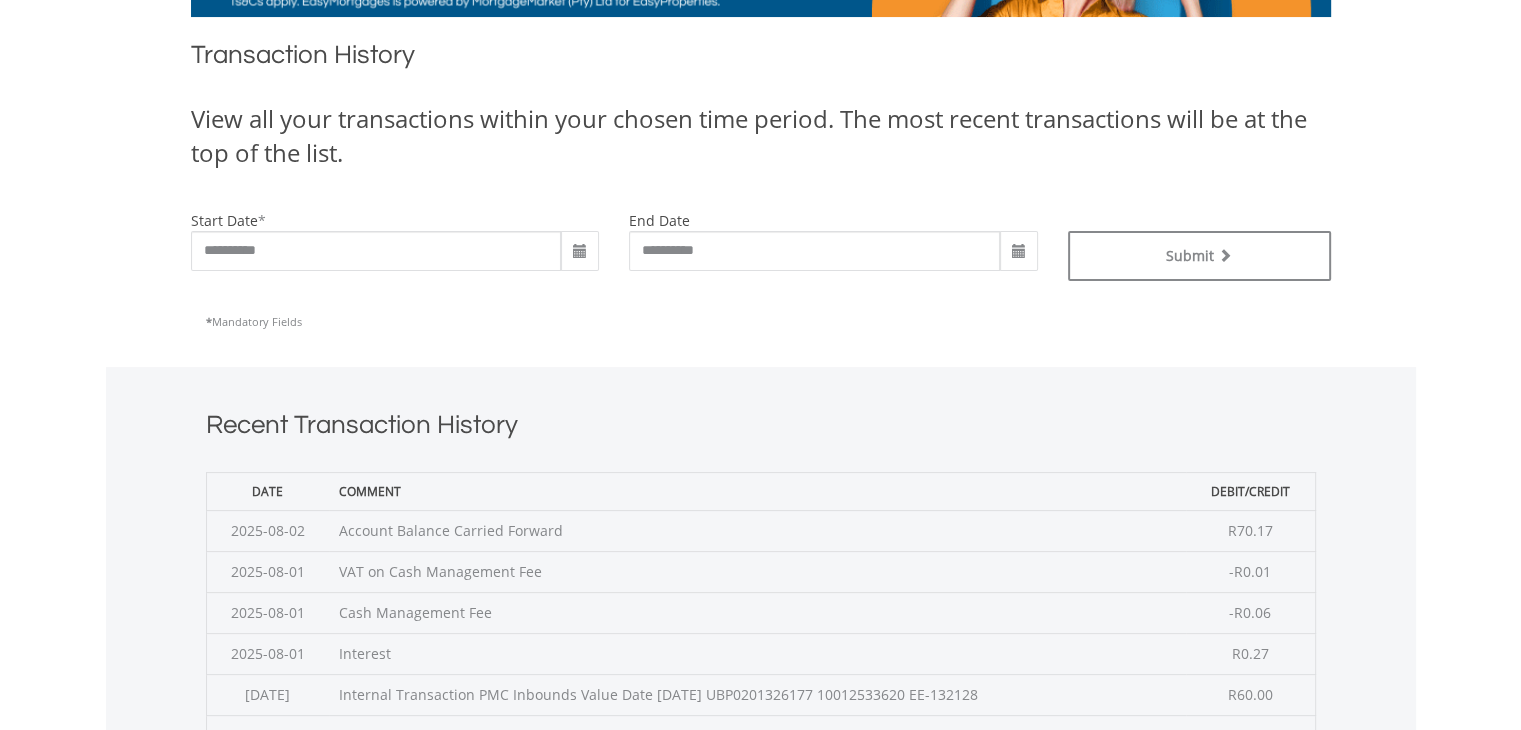 click at bounding box center [580, 252] 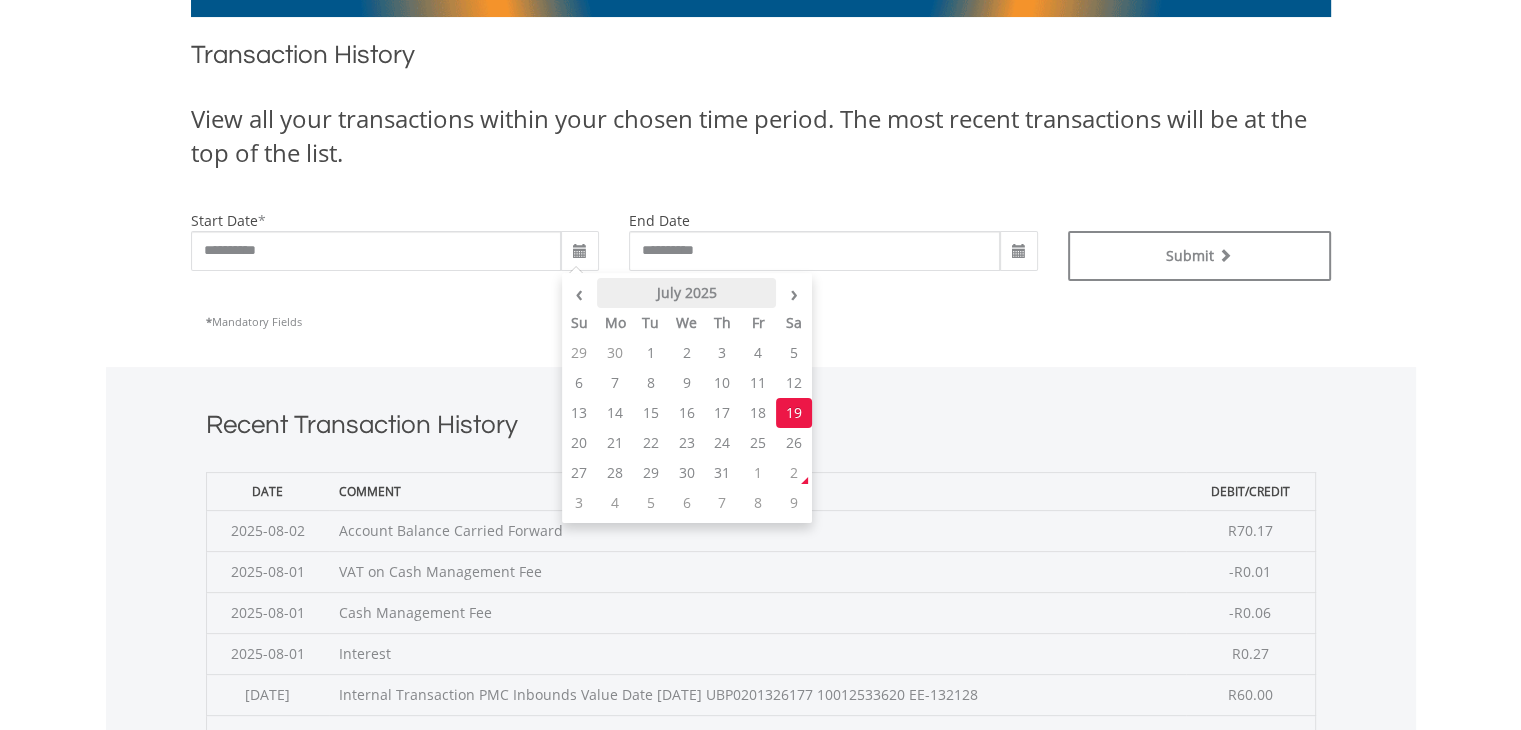 click on "July 2025" at bounding box center [686, 293] 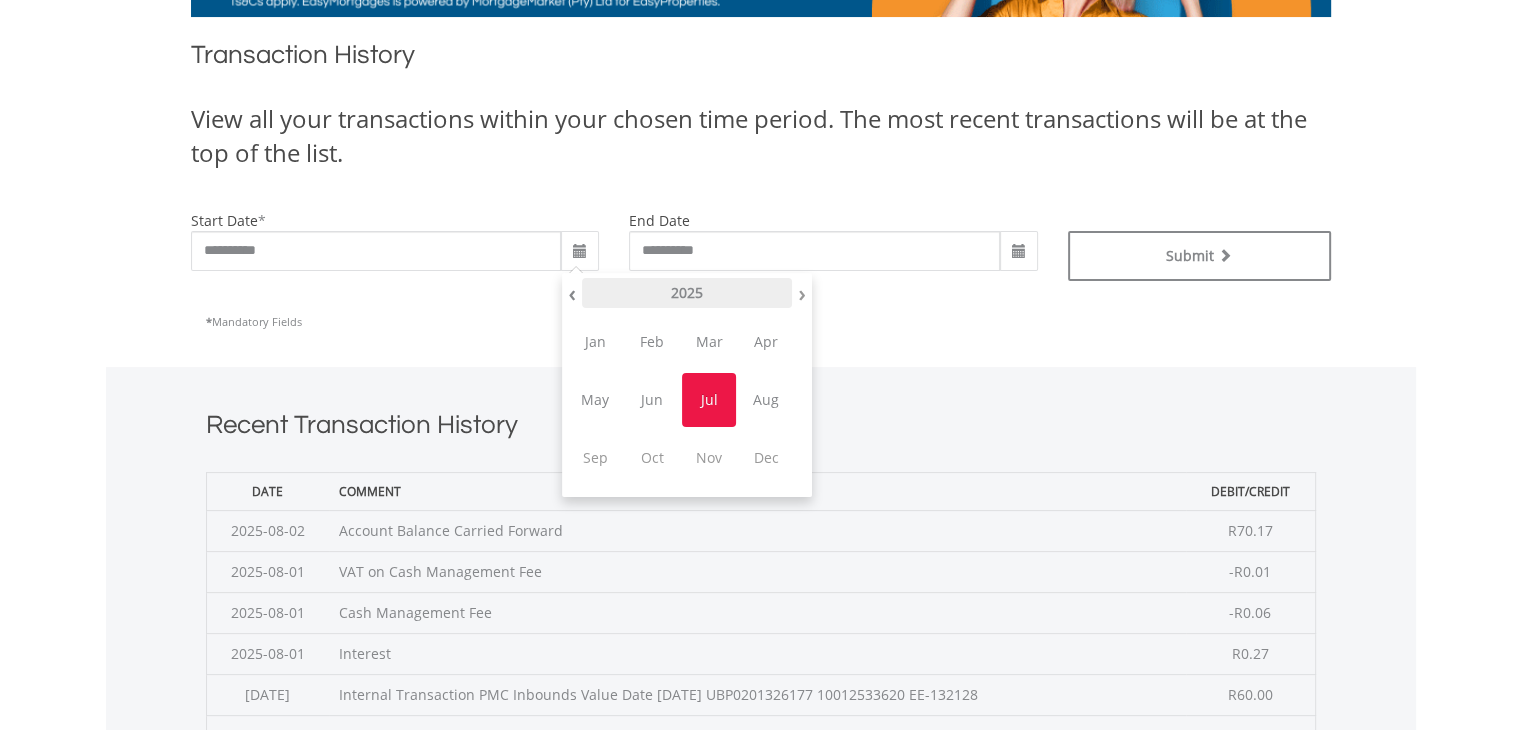 click on "2025" at bounding box center (687, 293) 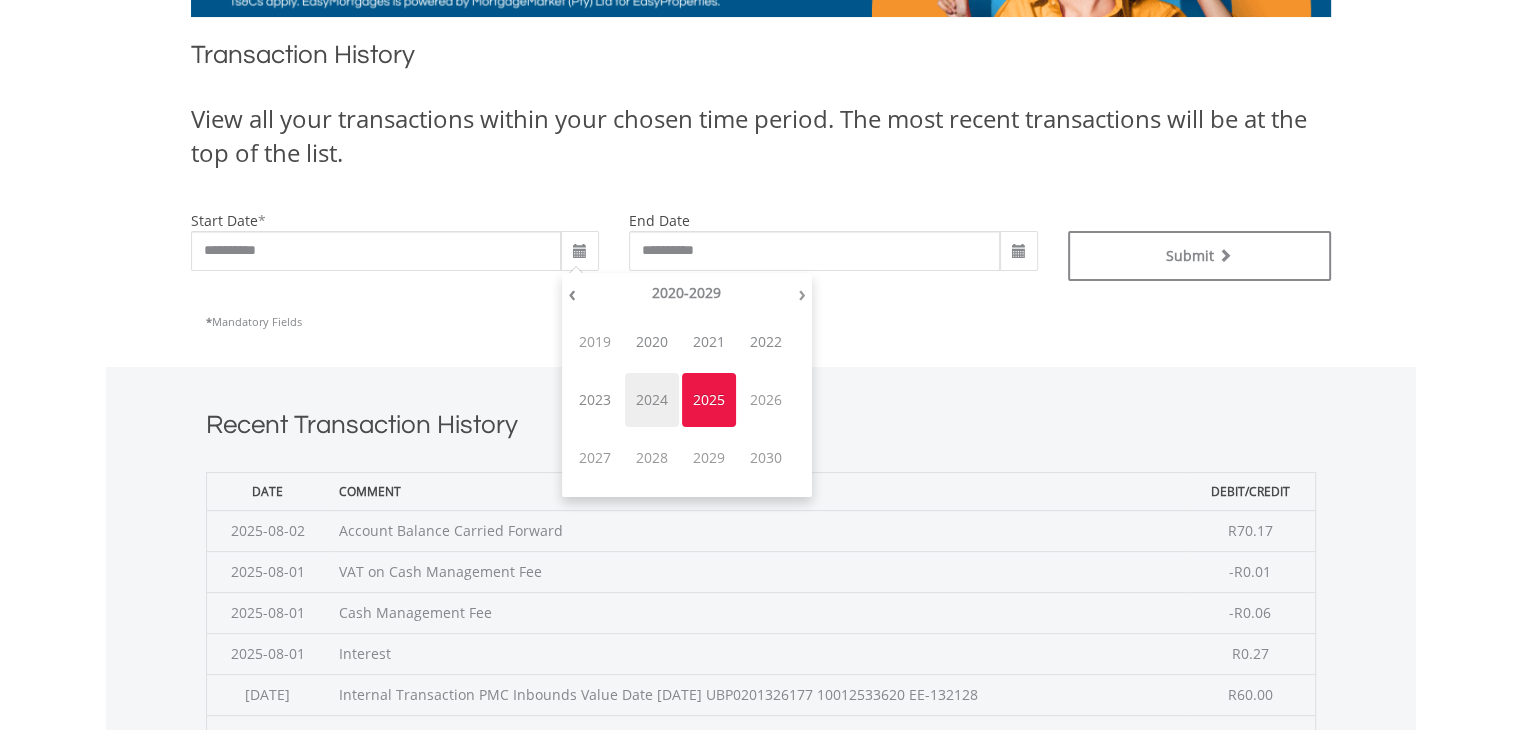 click on "2024" at bounding box center [652, 400] 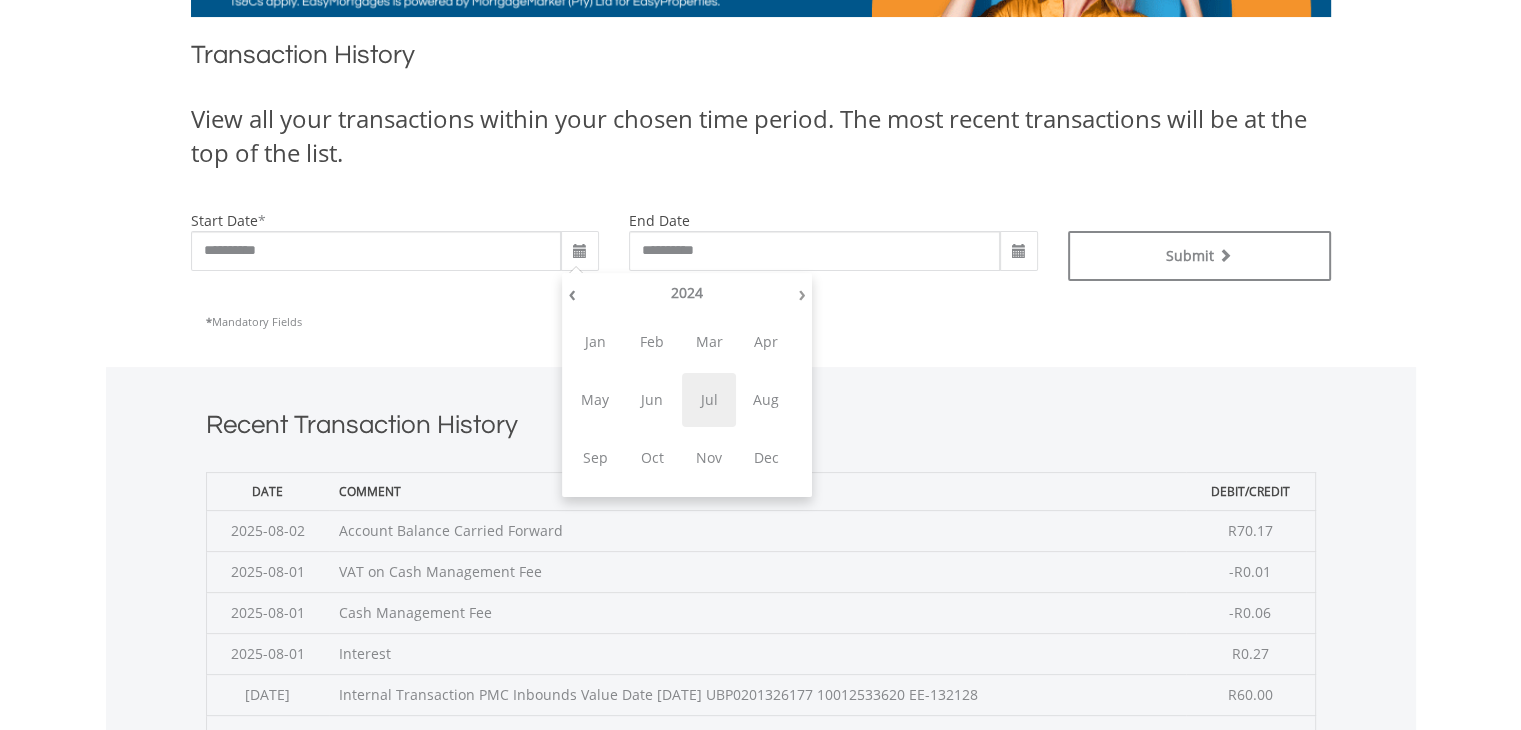 click on "Jul" at bounding box center (709, 400) 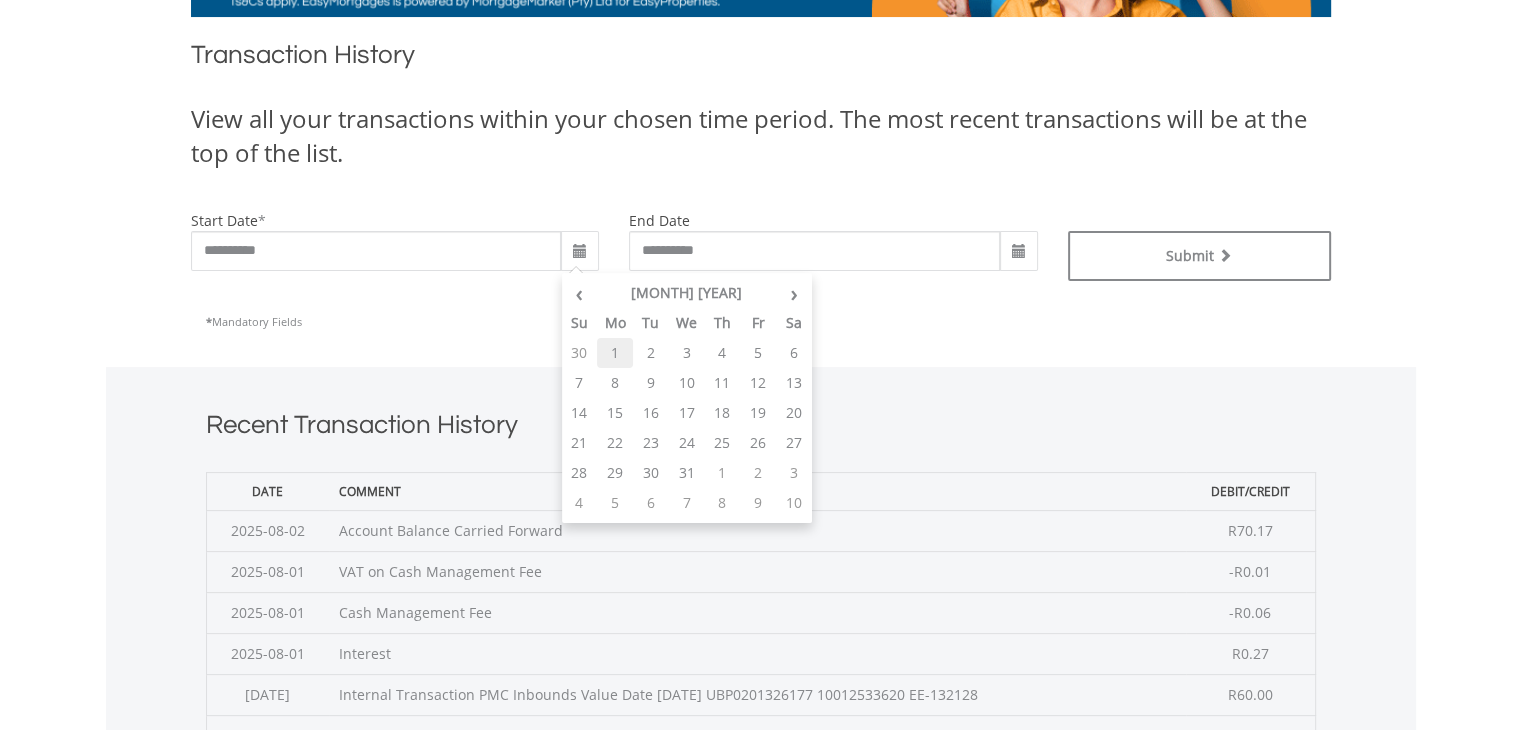 click on "1" at bounding box center (615, 353) 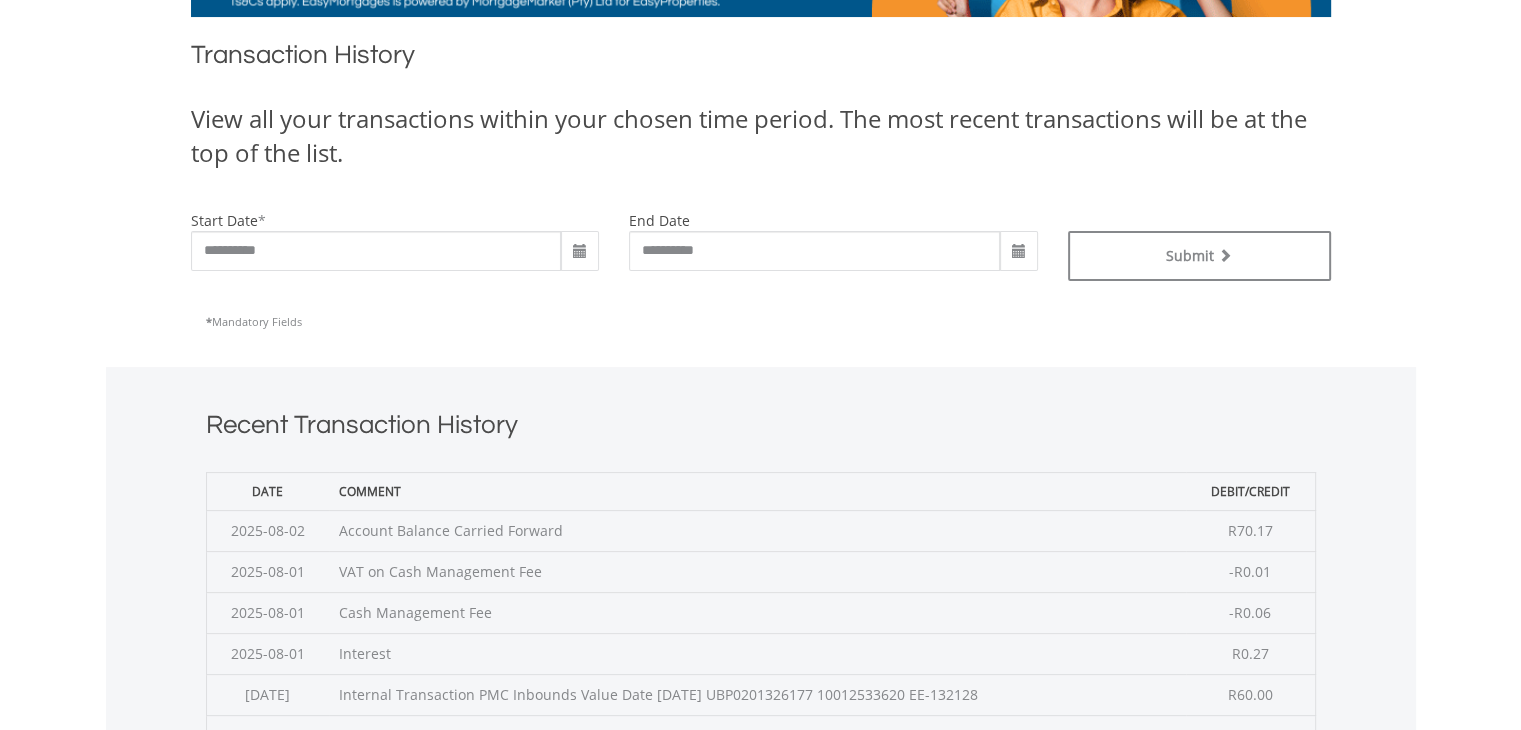 click at bounding box center (1019, 252) 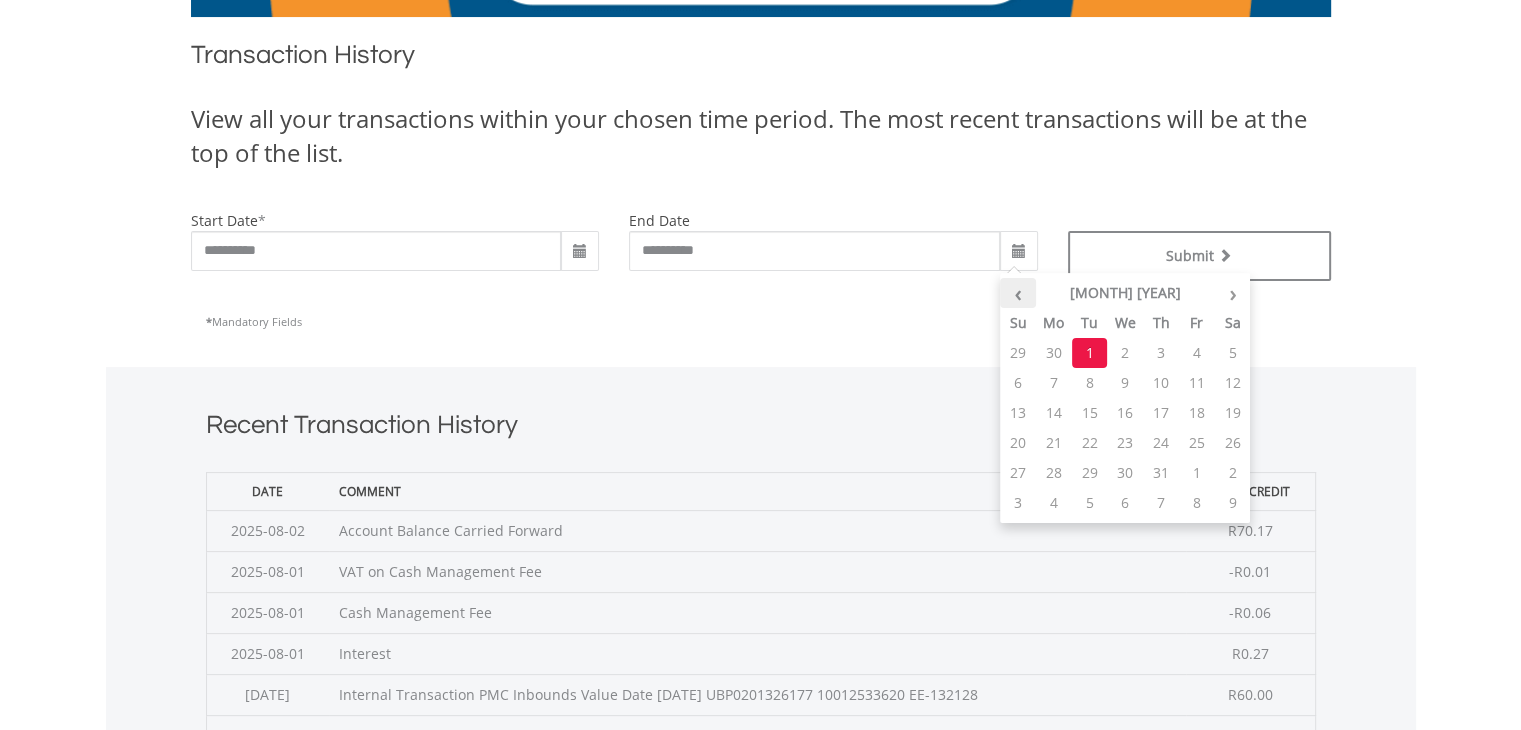 click on "‹" at bounding box center (1018, 293) 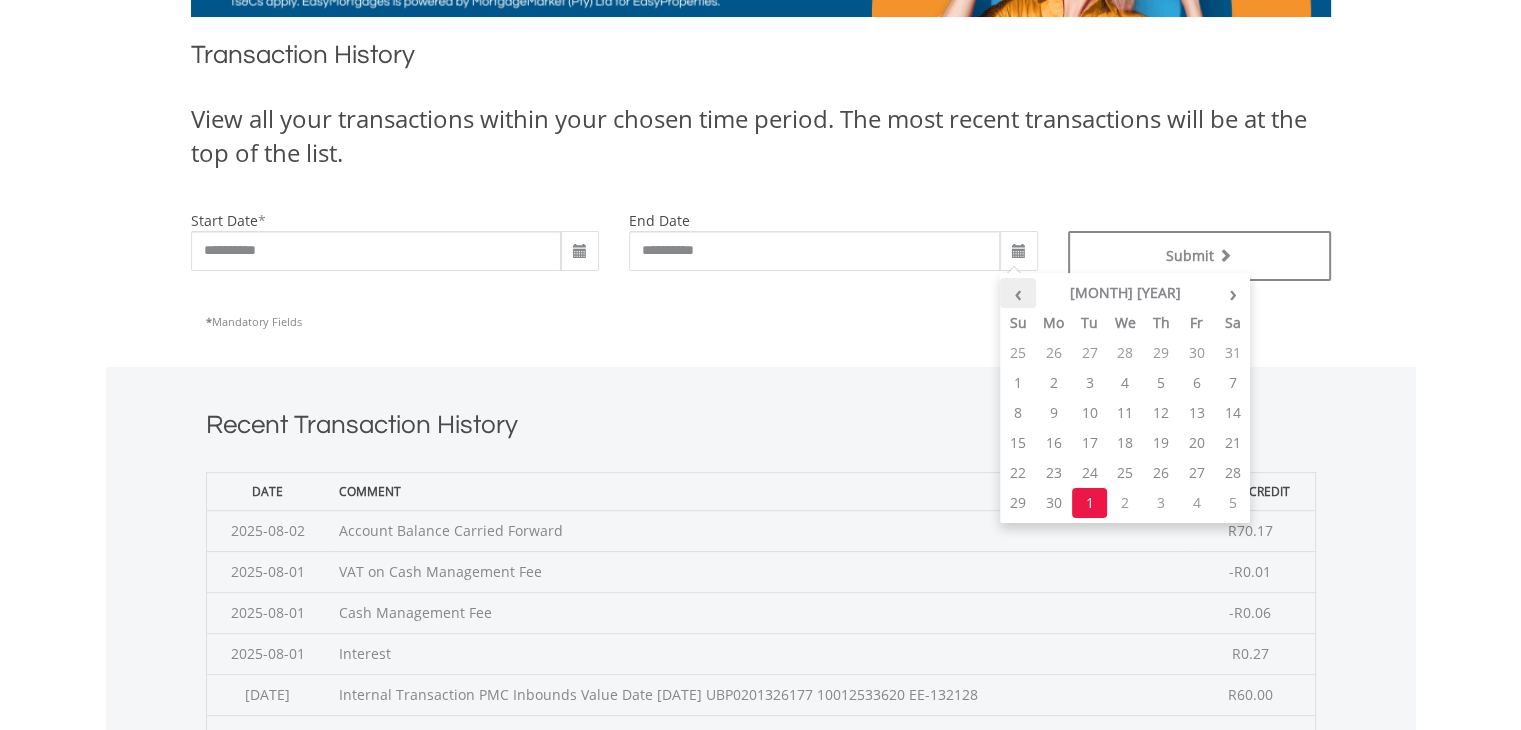 click on "‹" at bounding box center [1018, 293] 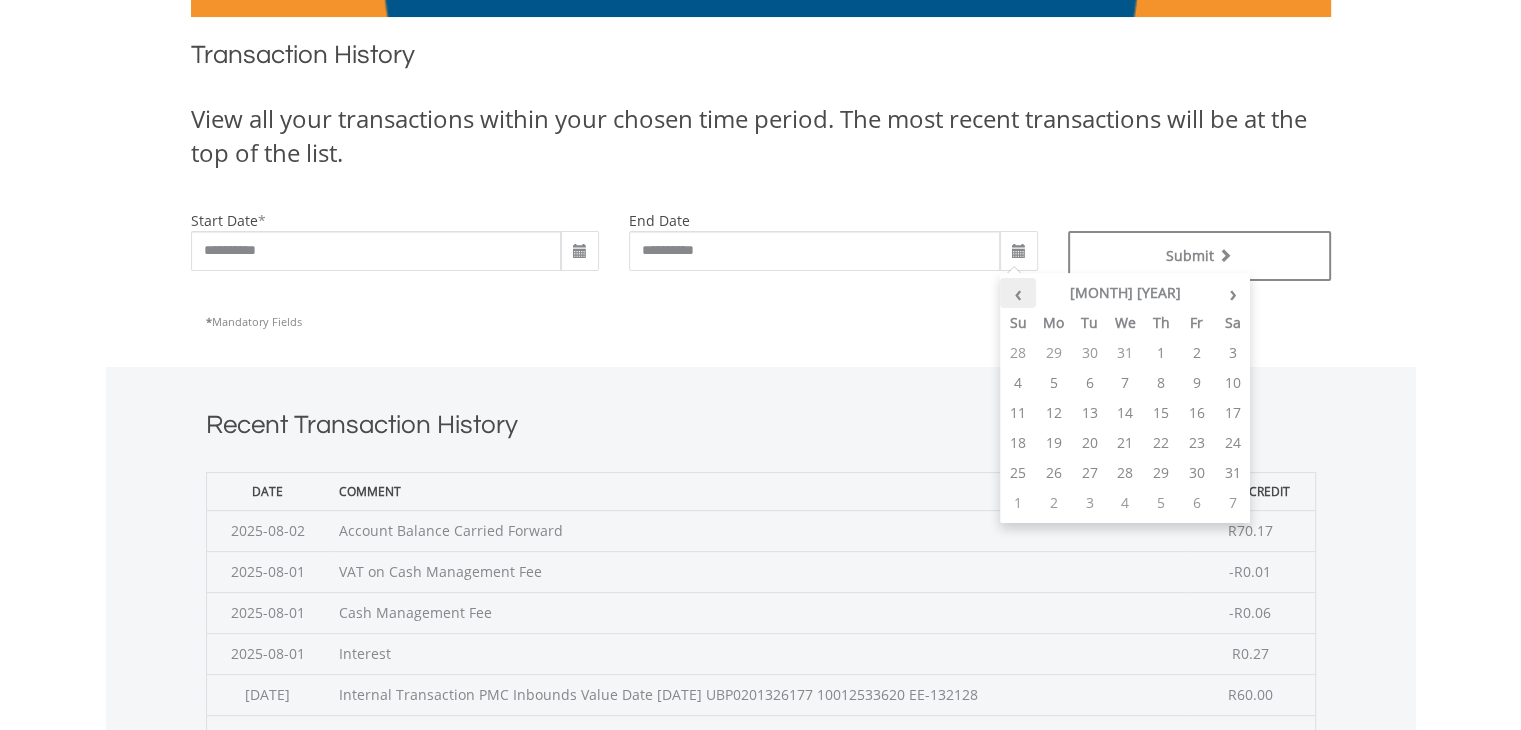 click on "‹" at bounding box center [1018, 293] 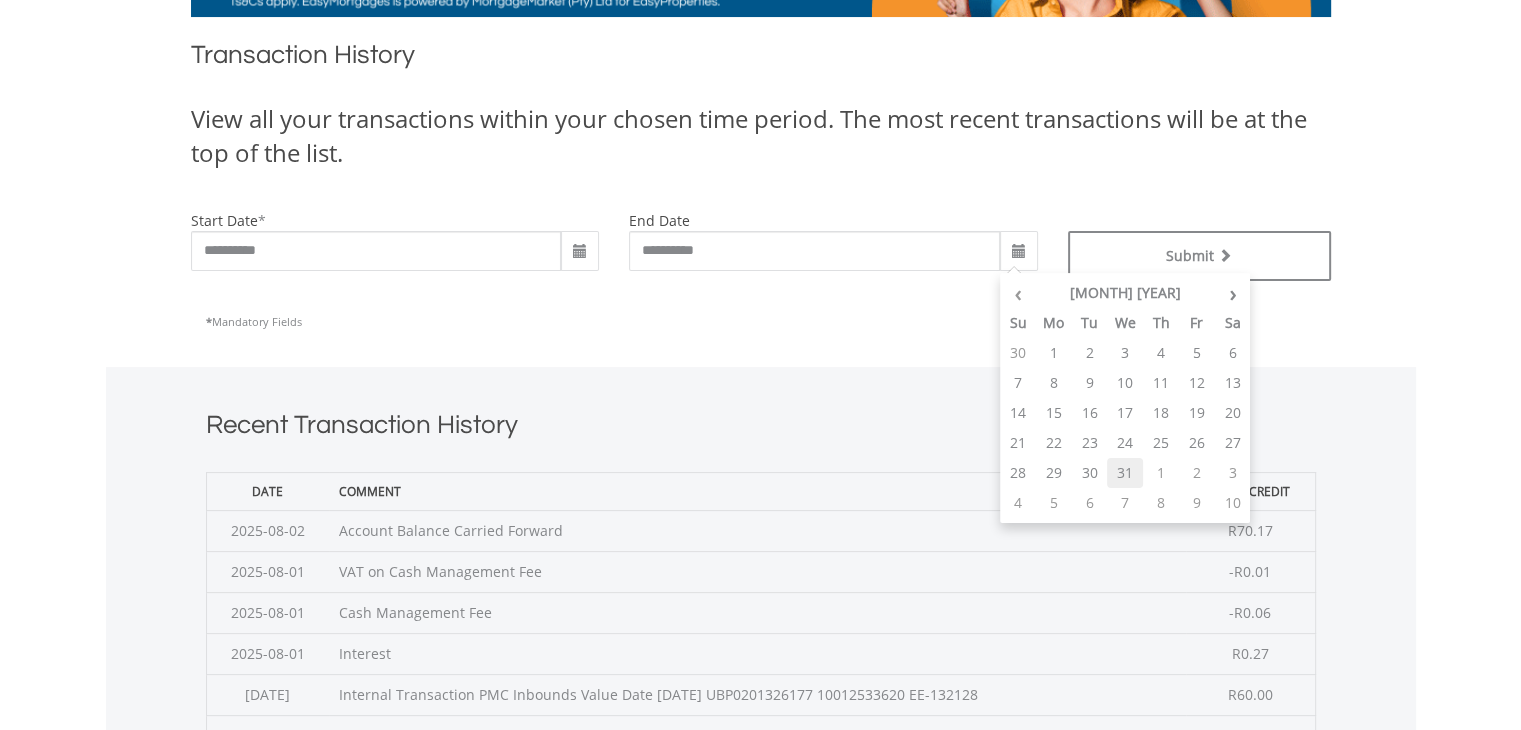 click on "31" at bounding box center [1125, 473] 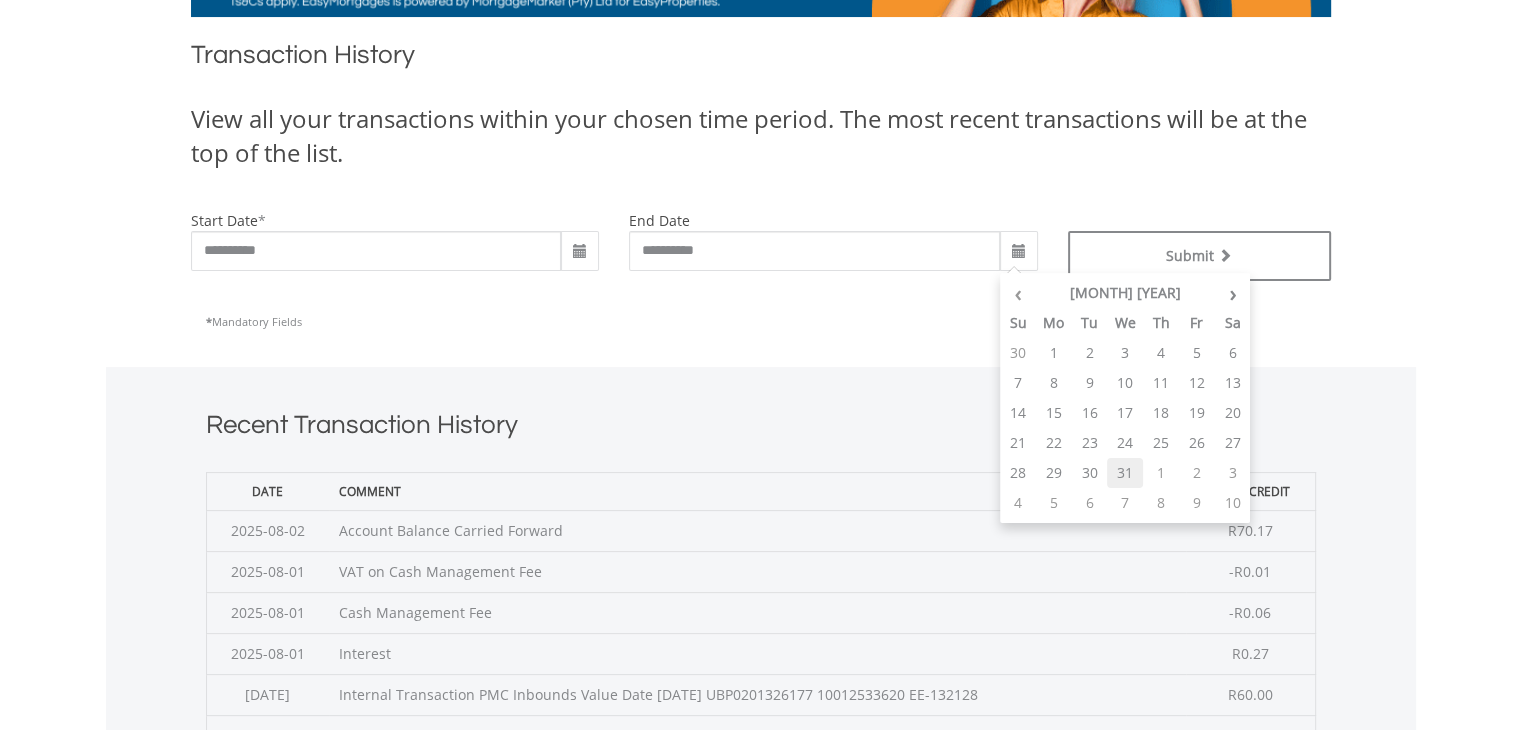 type on "**********" 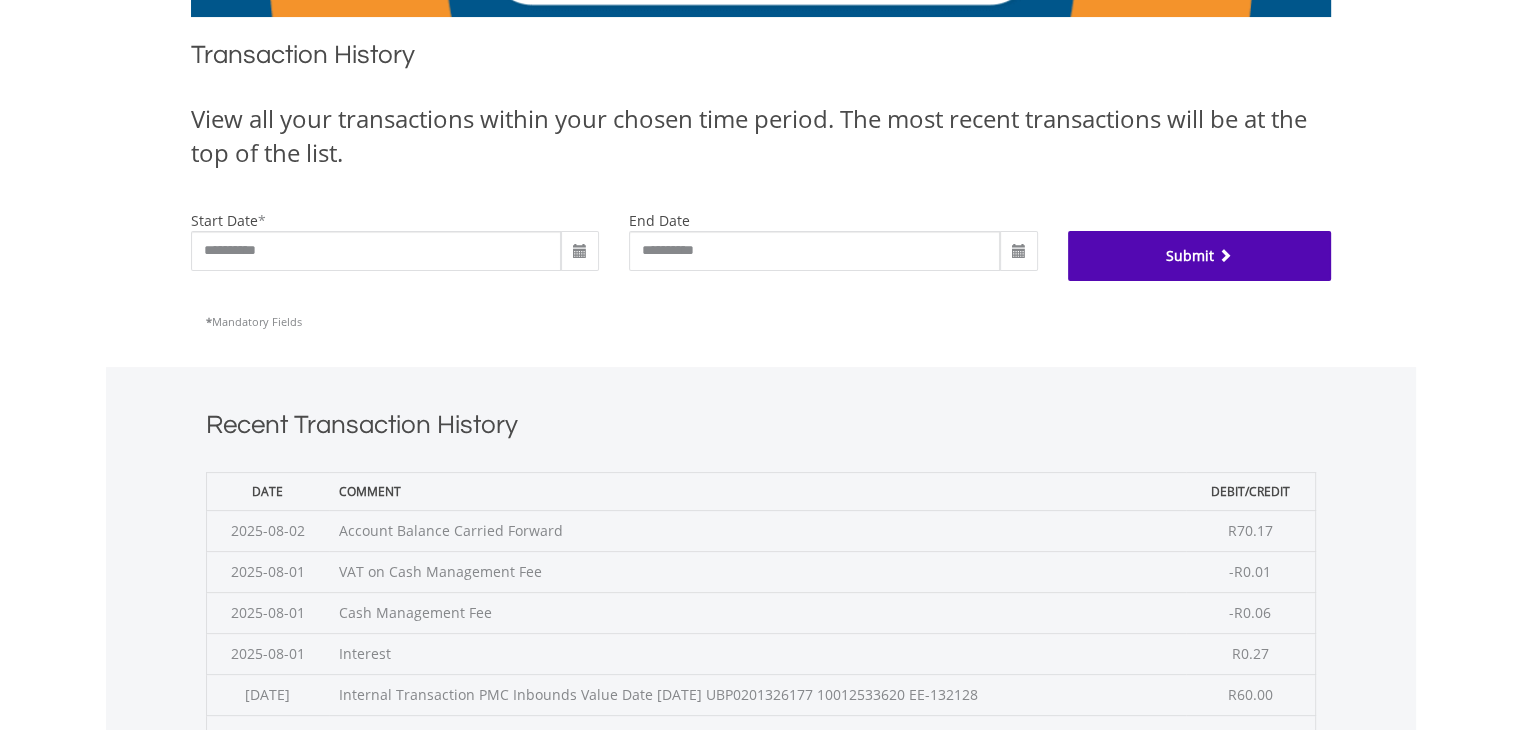 click on "Submit" at bounding box center (1199, 256) 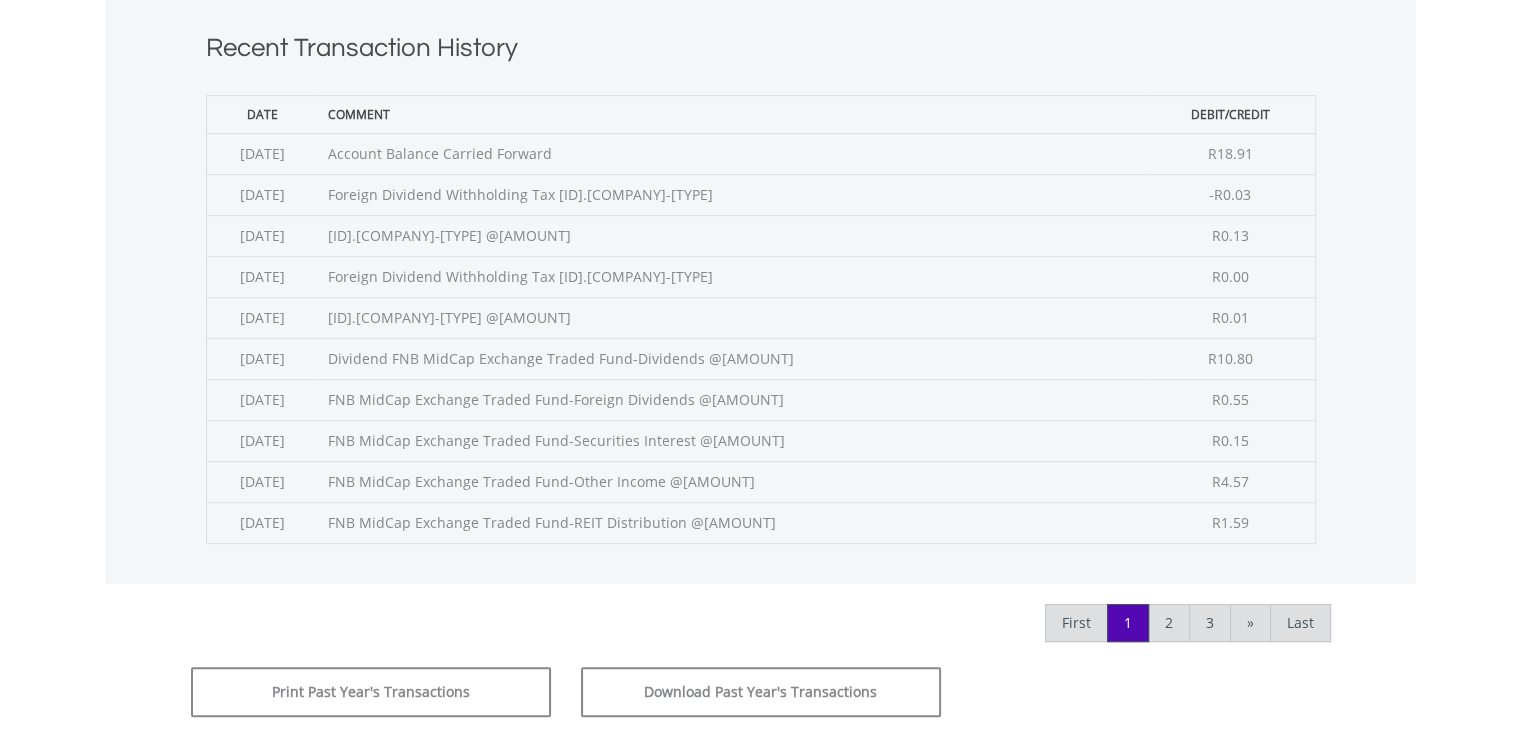 scroll, scrollTop: 800, scrollLeft: 0, axis: vertical 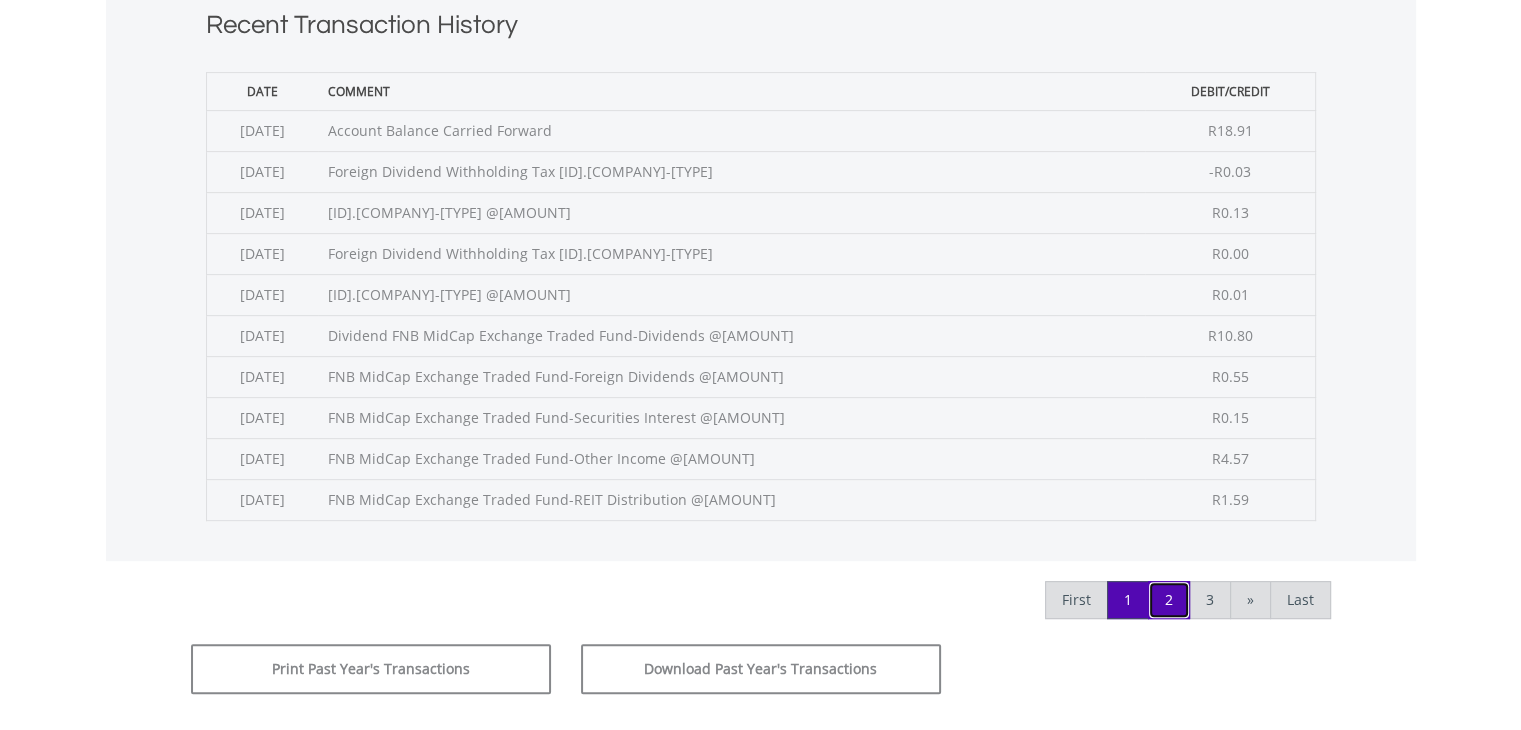 click on "2" at bounding box center (1169, 600) 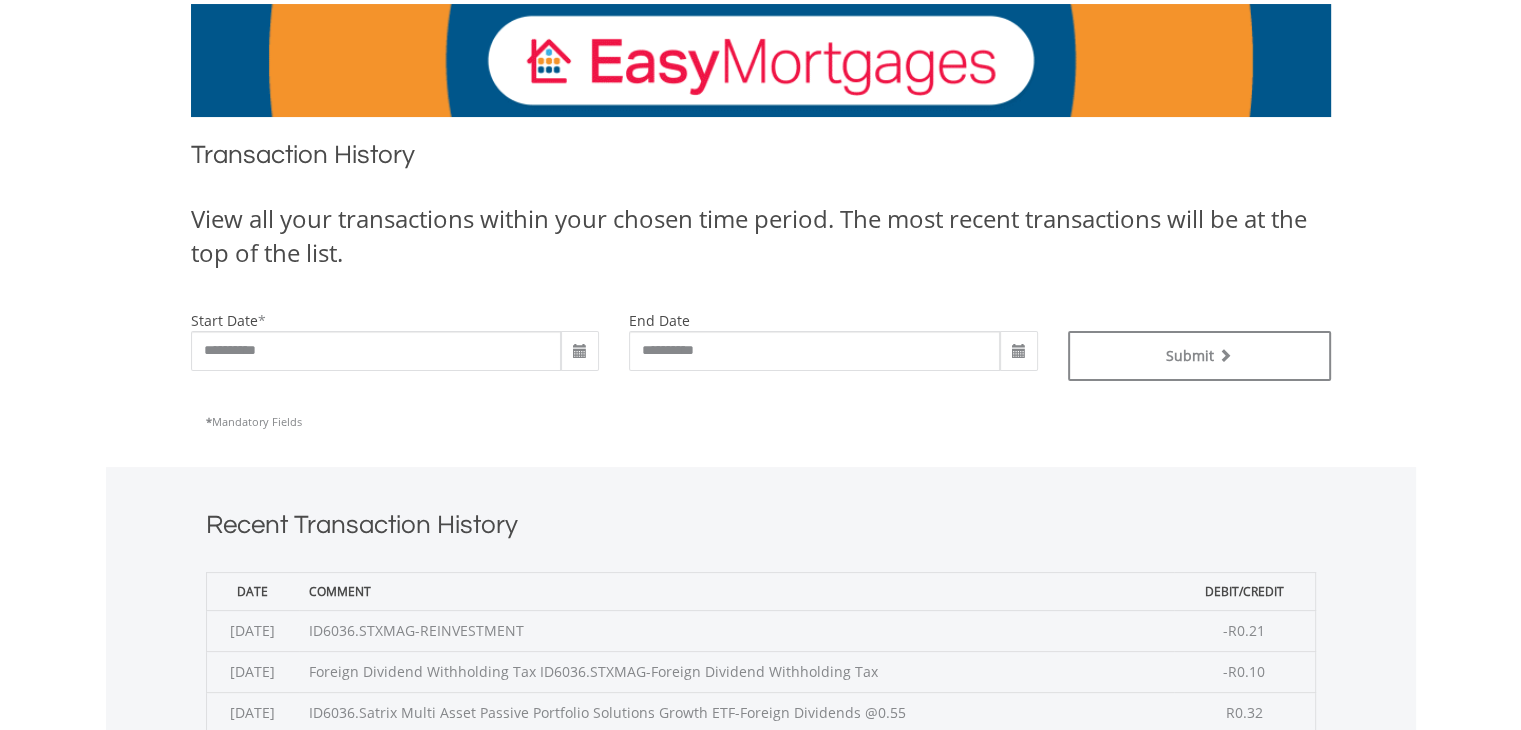 scroll, scrollTop: 800, scrollLeft: 0, axis: vertical 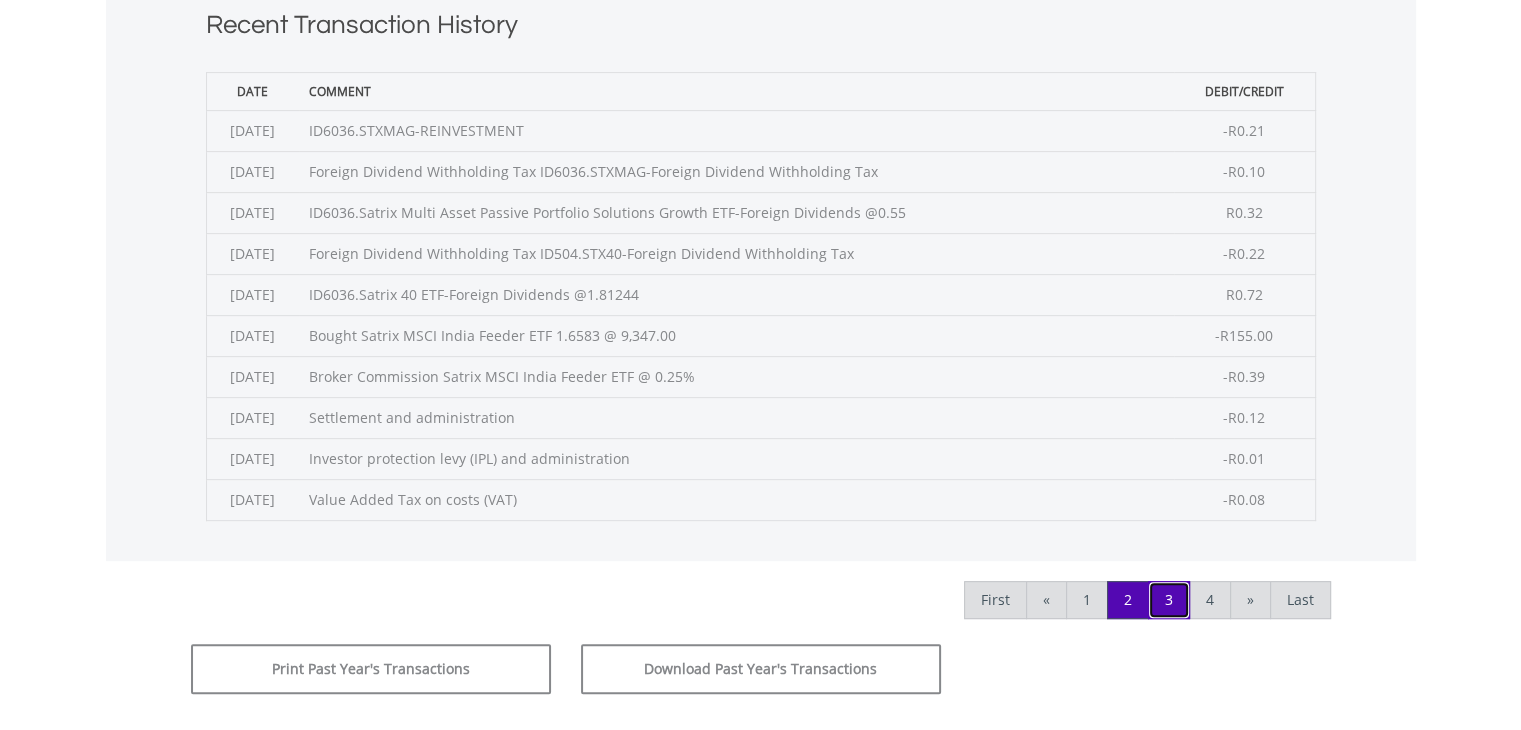 click on "3" at bounding box center (1169, 600) 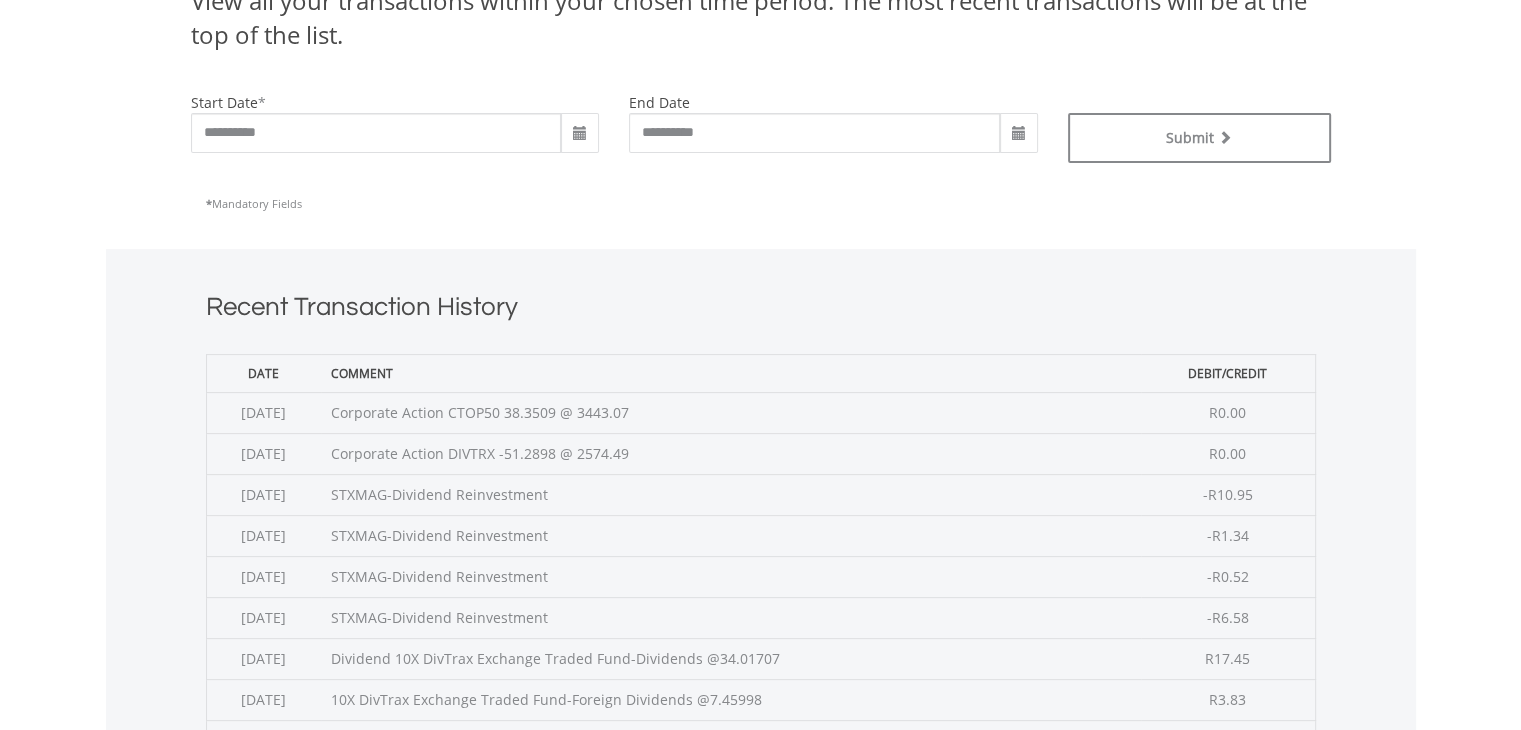 scroll, scrollTop: 500, scrollLeft: 0, axis: vertical 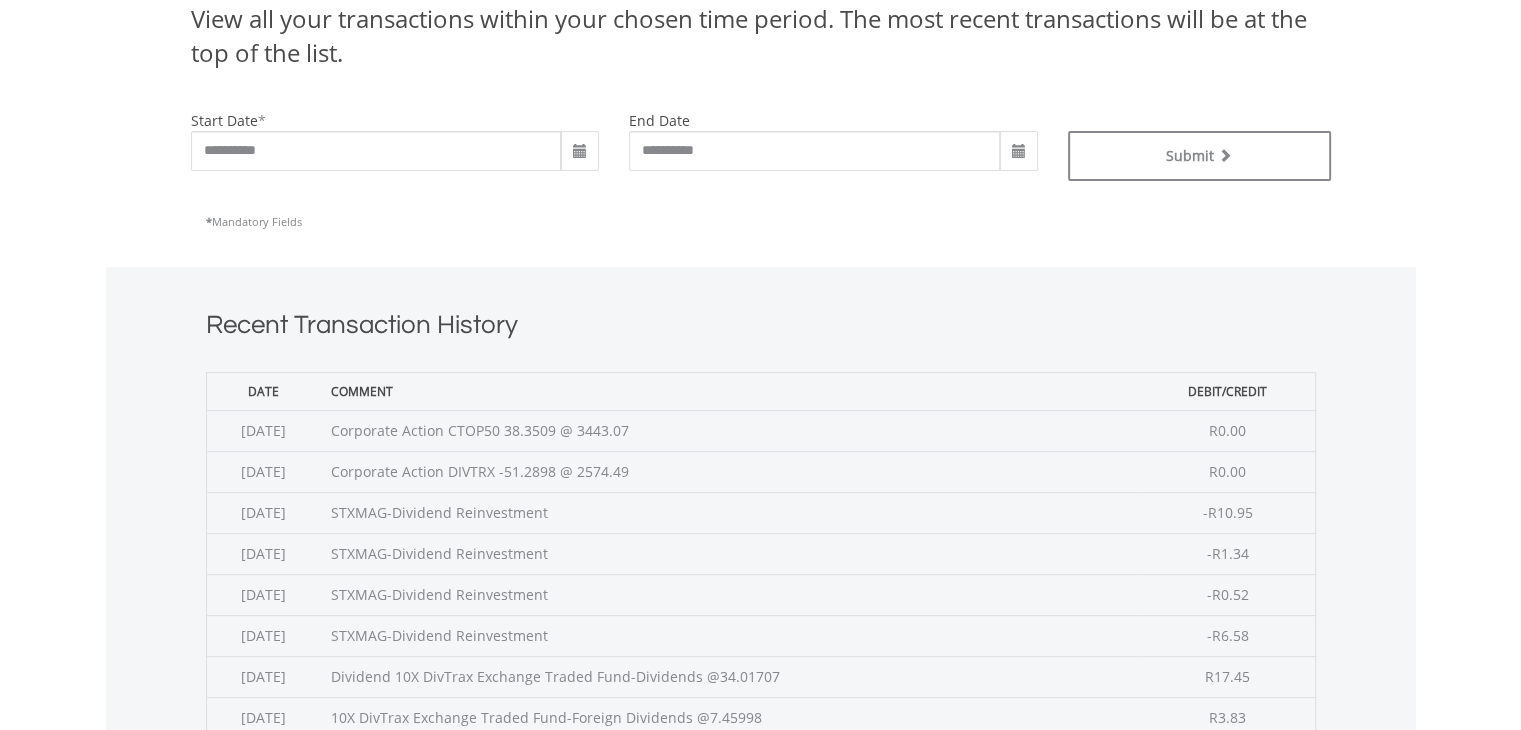 click at bounding box center [1019, 152] 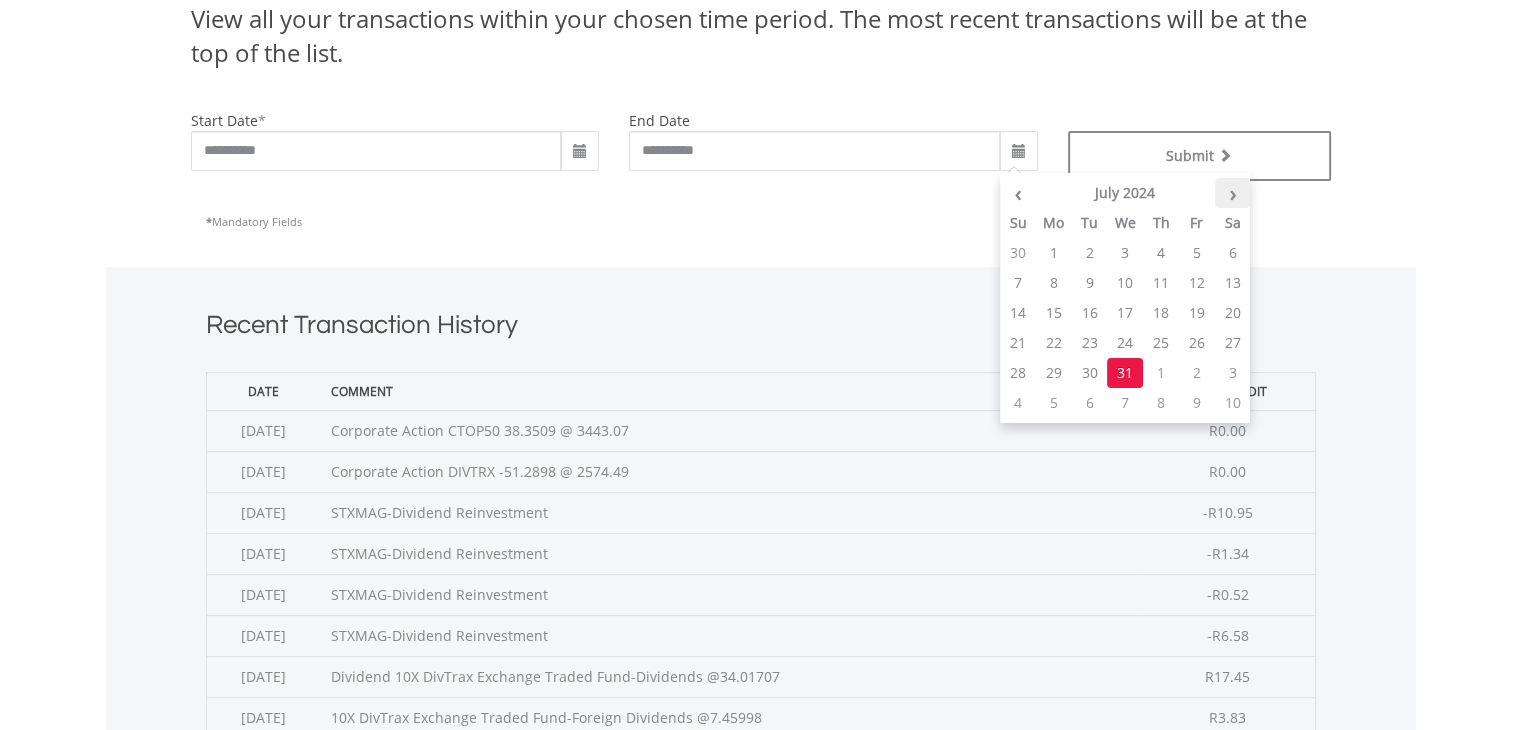 click on "›" at bounding box center (1233, 193) 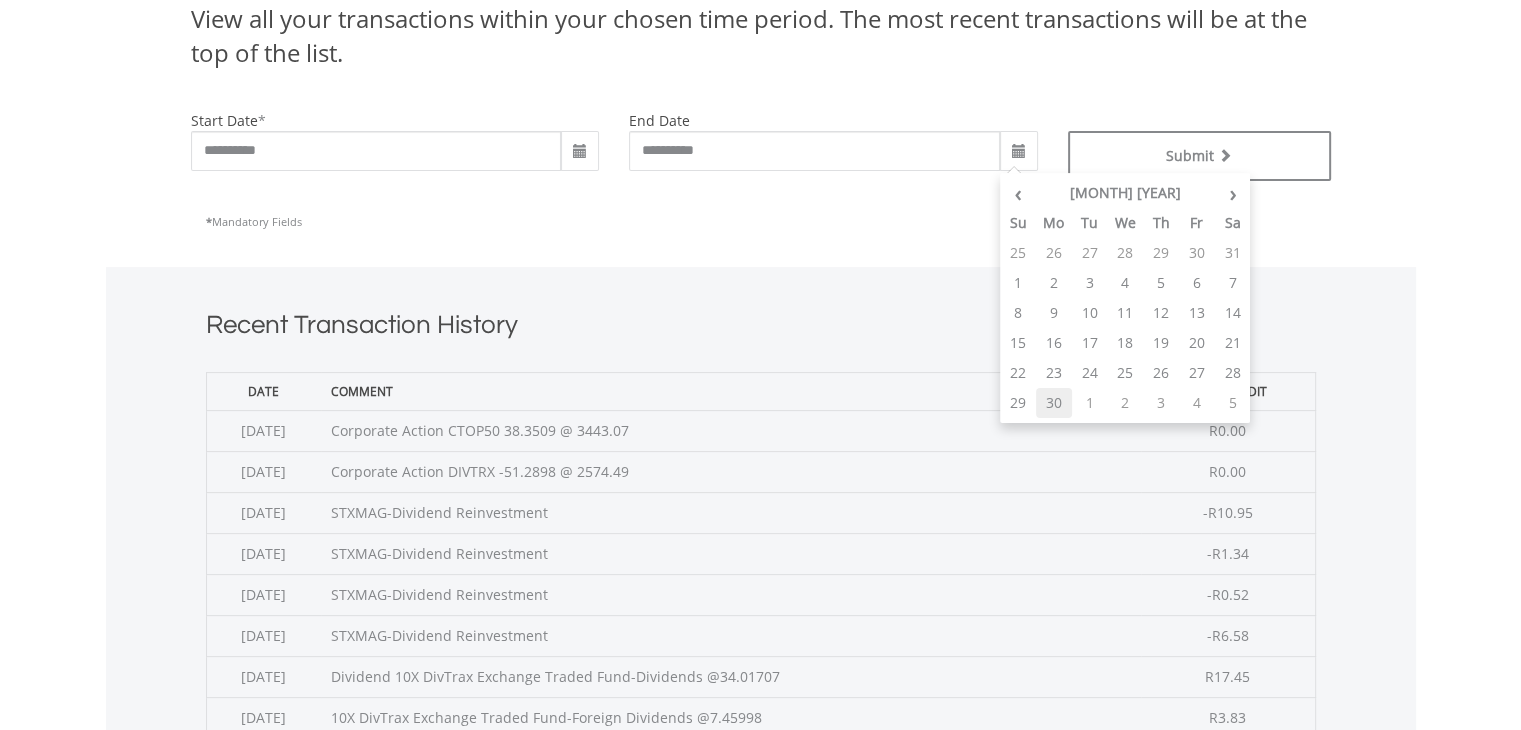 click on "30" at bounding box center [1054, 403] 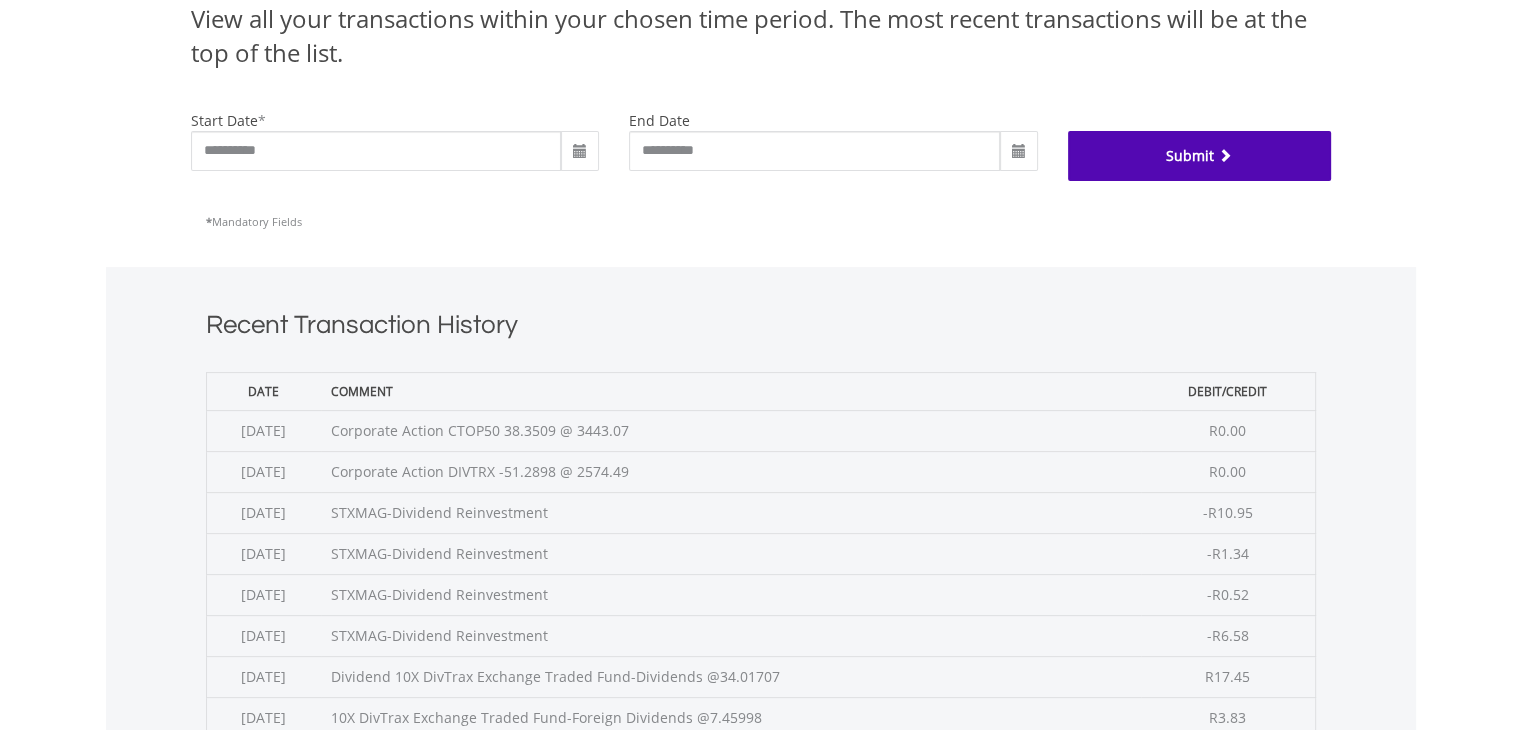 click on "Submit" at bounding box center (1199, 156) 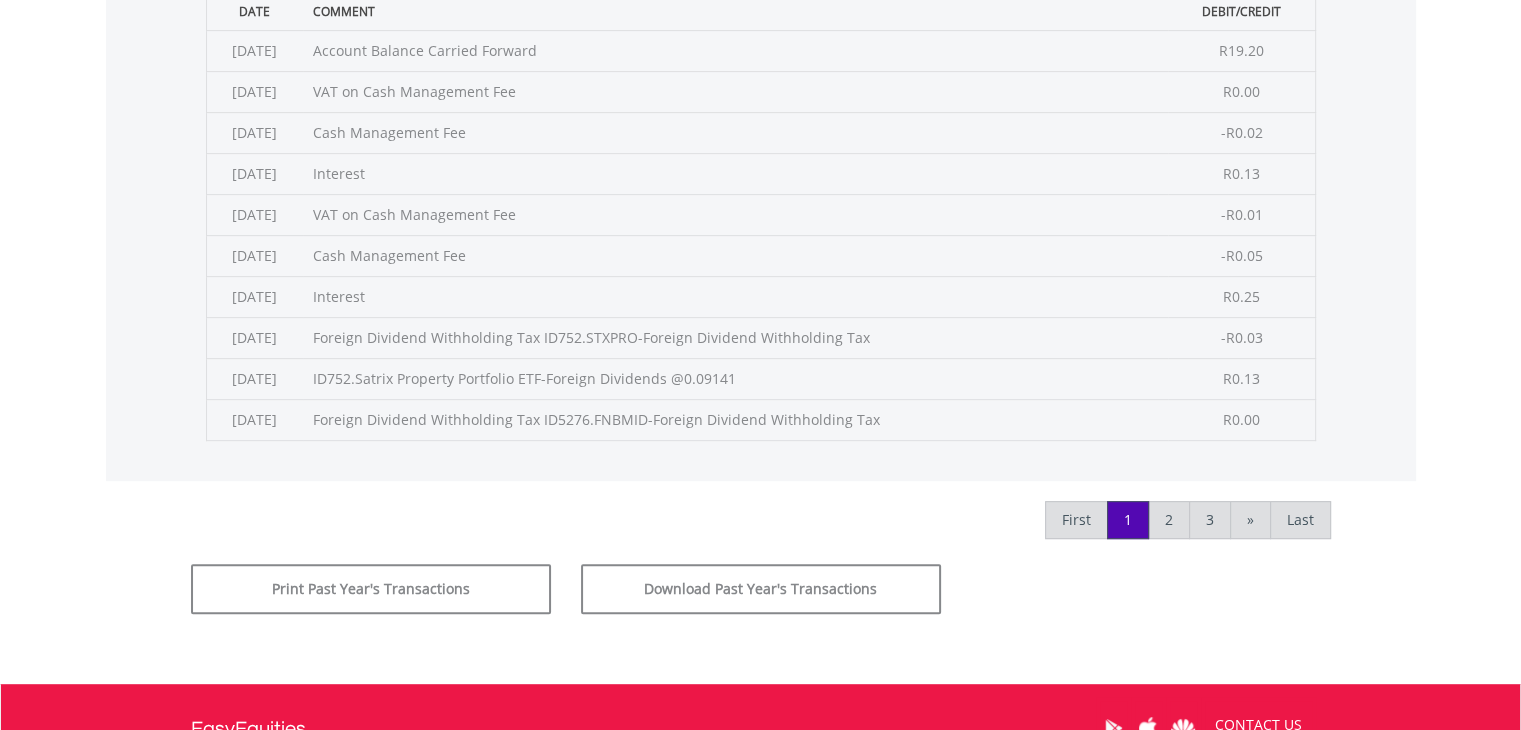 scroll, scrollTop: 900, scrollLeft: 0, axis: vertical 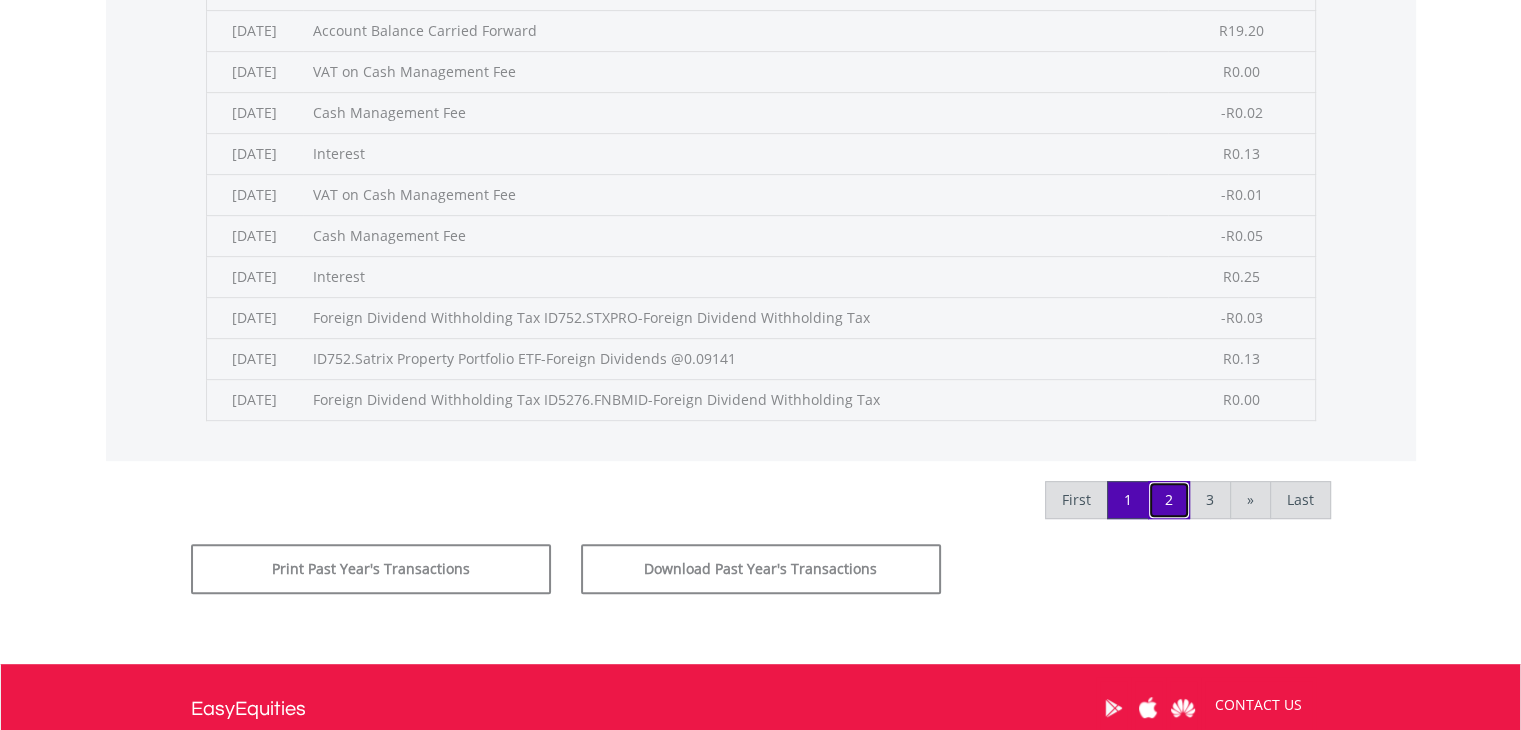 click on "2" at bounding box center (1169, 500) 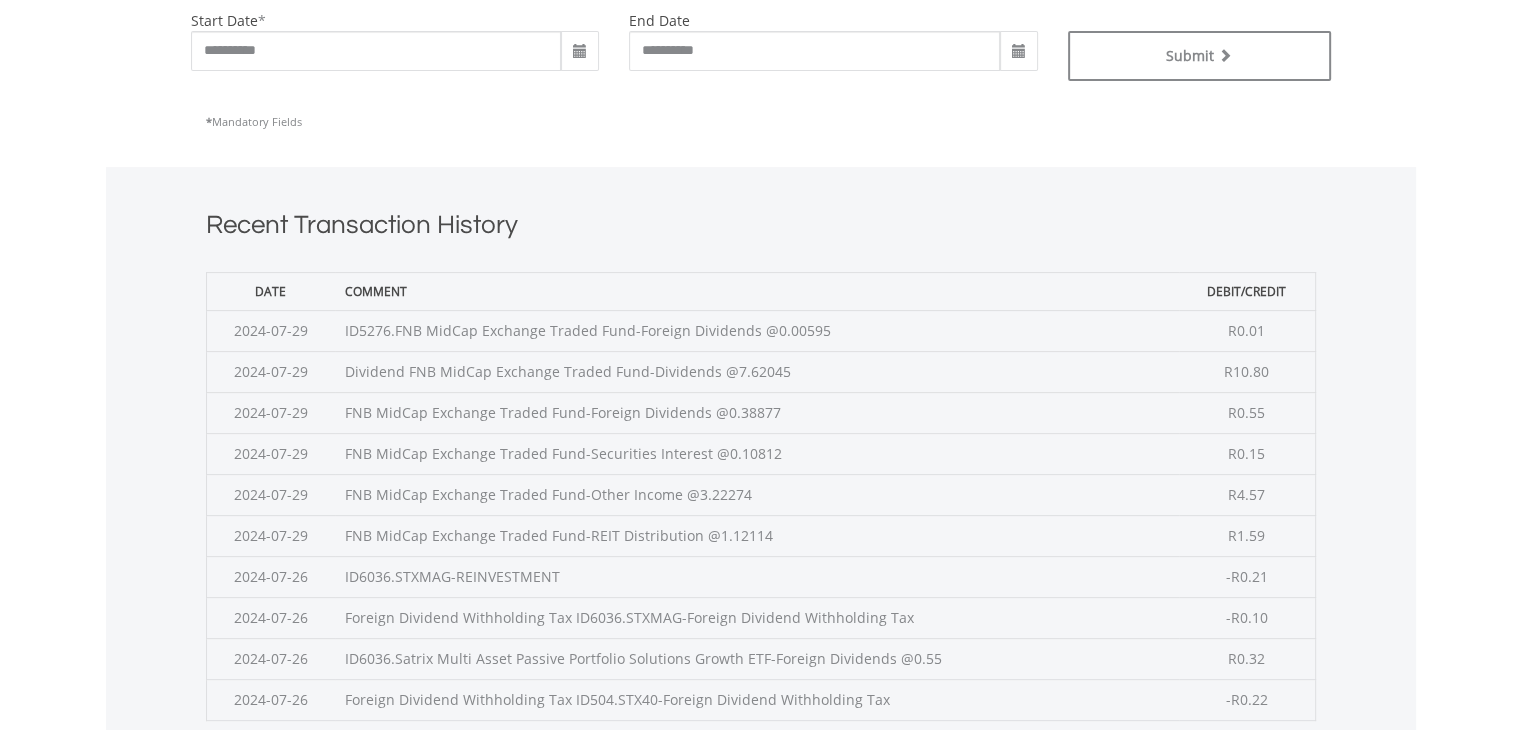 scroll, scrollTop: 800, scrollLeft: 0, axis: vertical 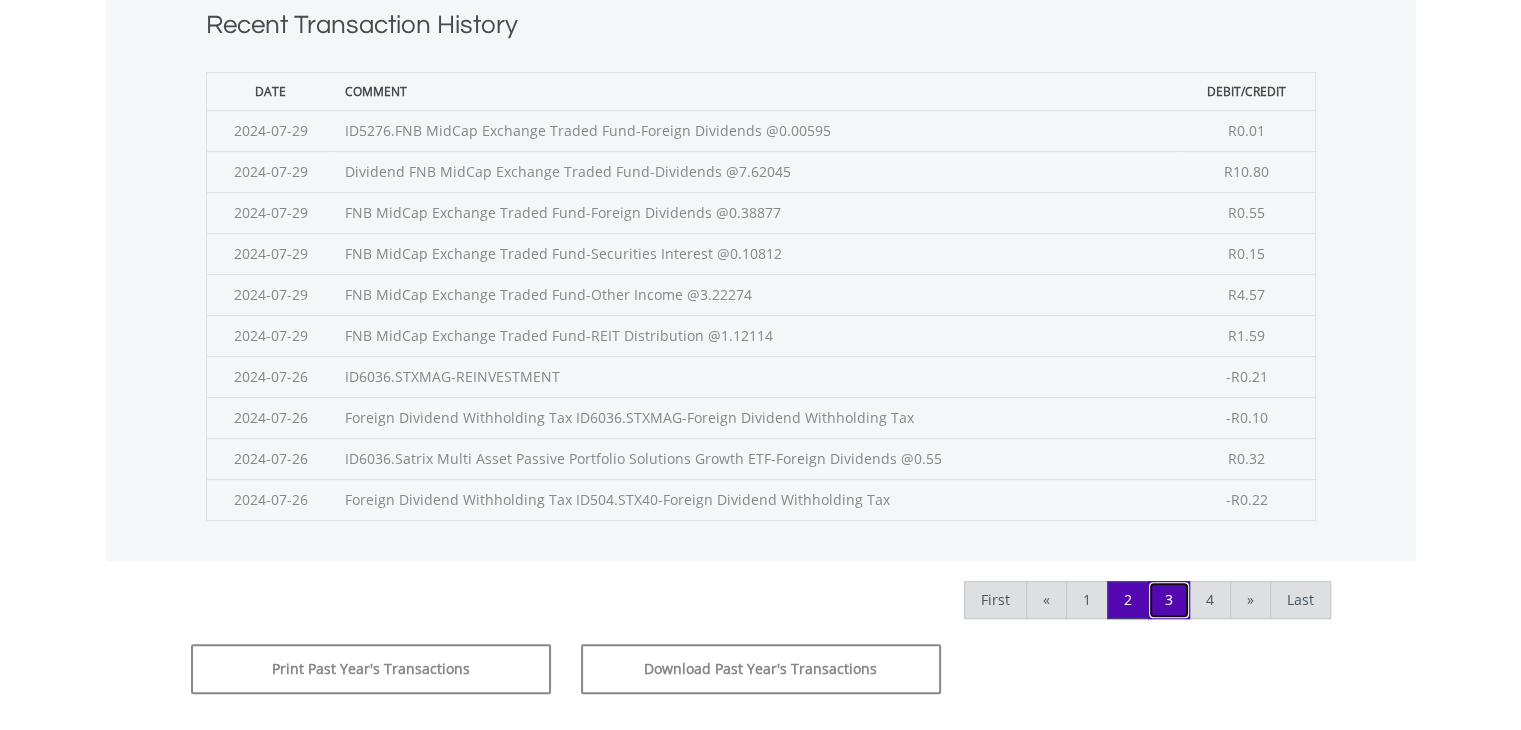 click on "3" at bounding box center [1169, 600] 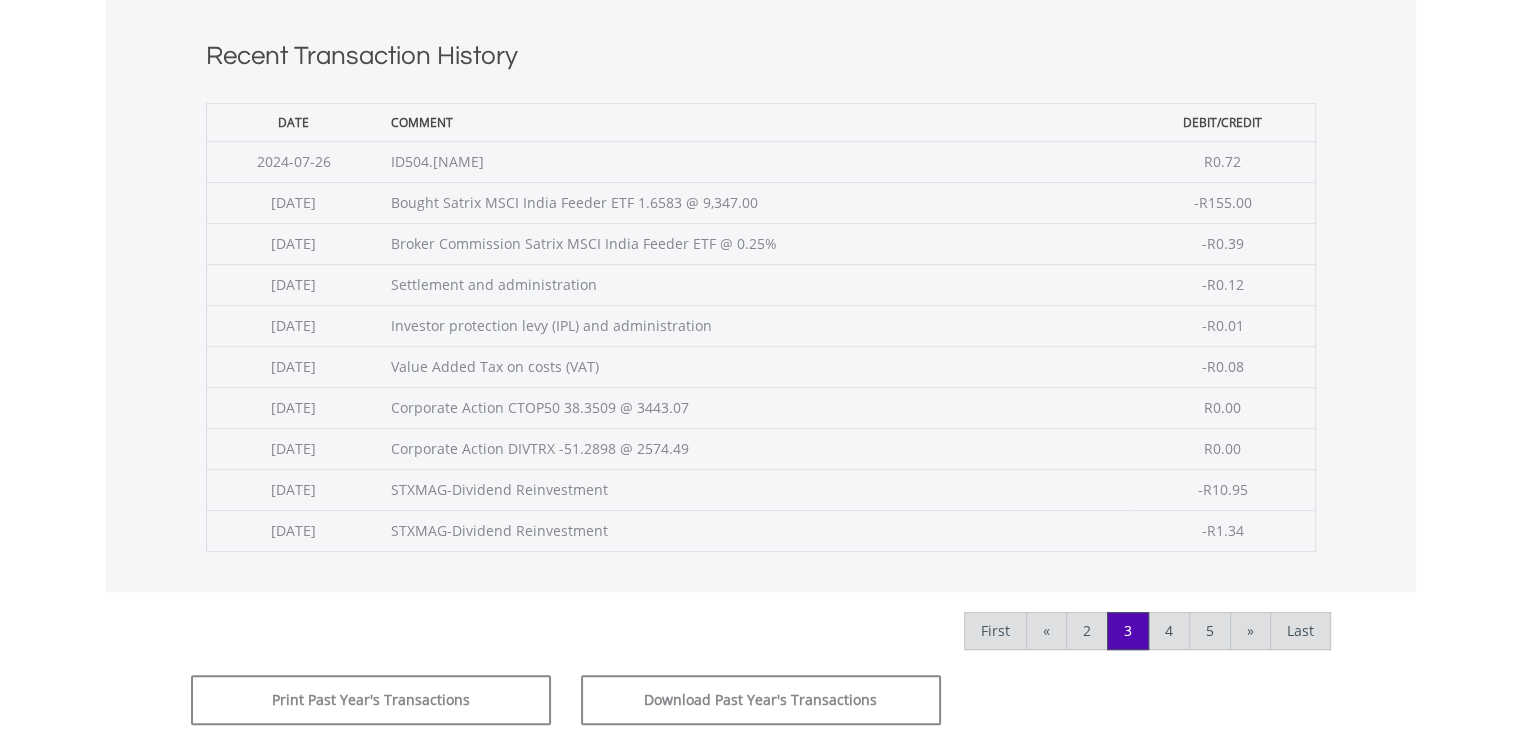 scroll, scrollTop: 800, scrollLeft: 0, axis: vertical 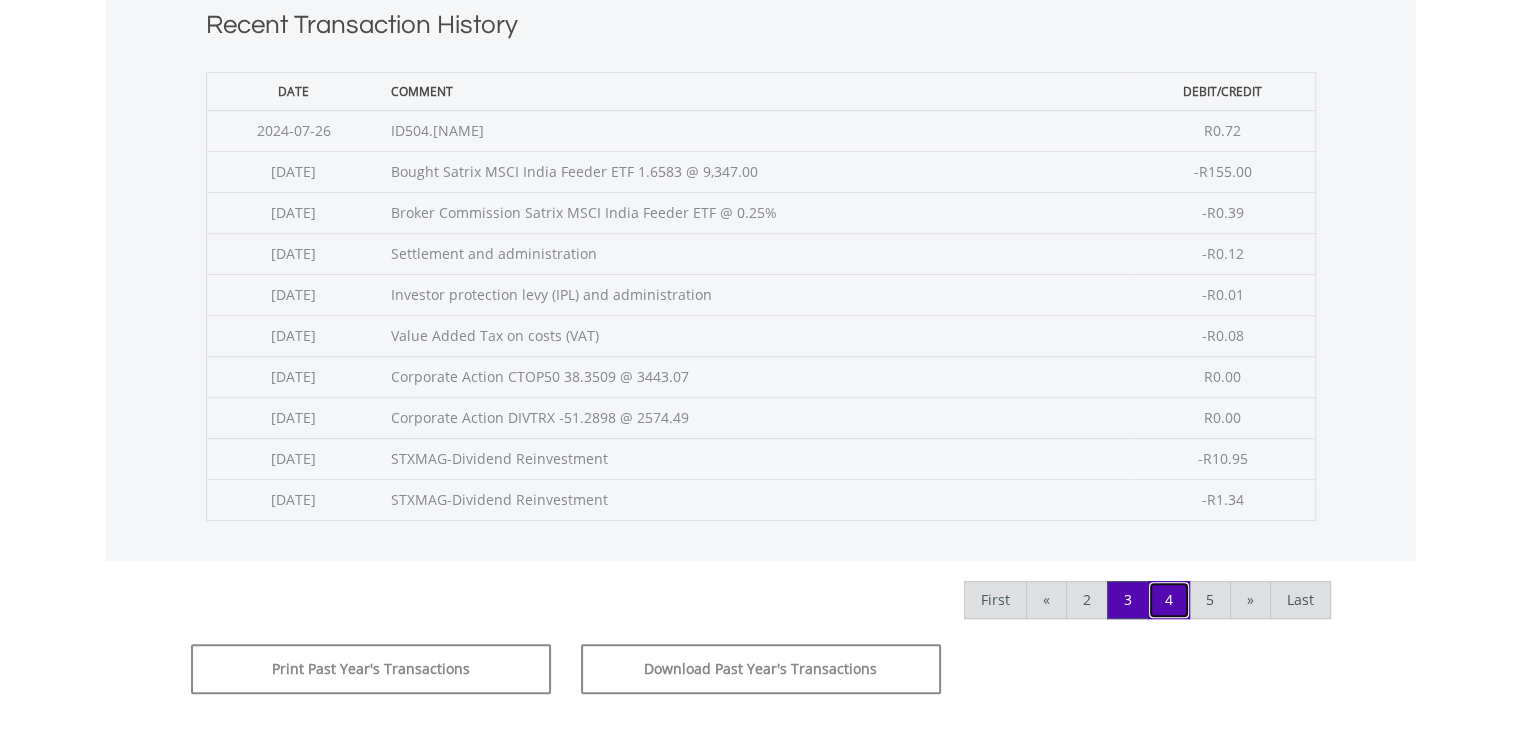 click on "4" at bounding box center (1169, 600) 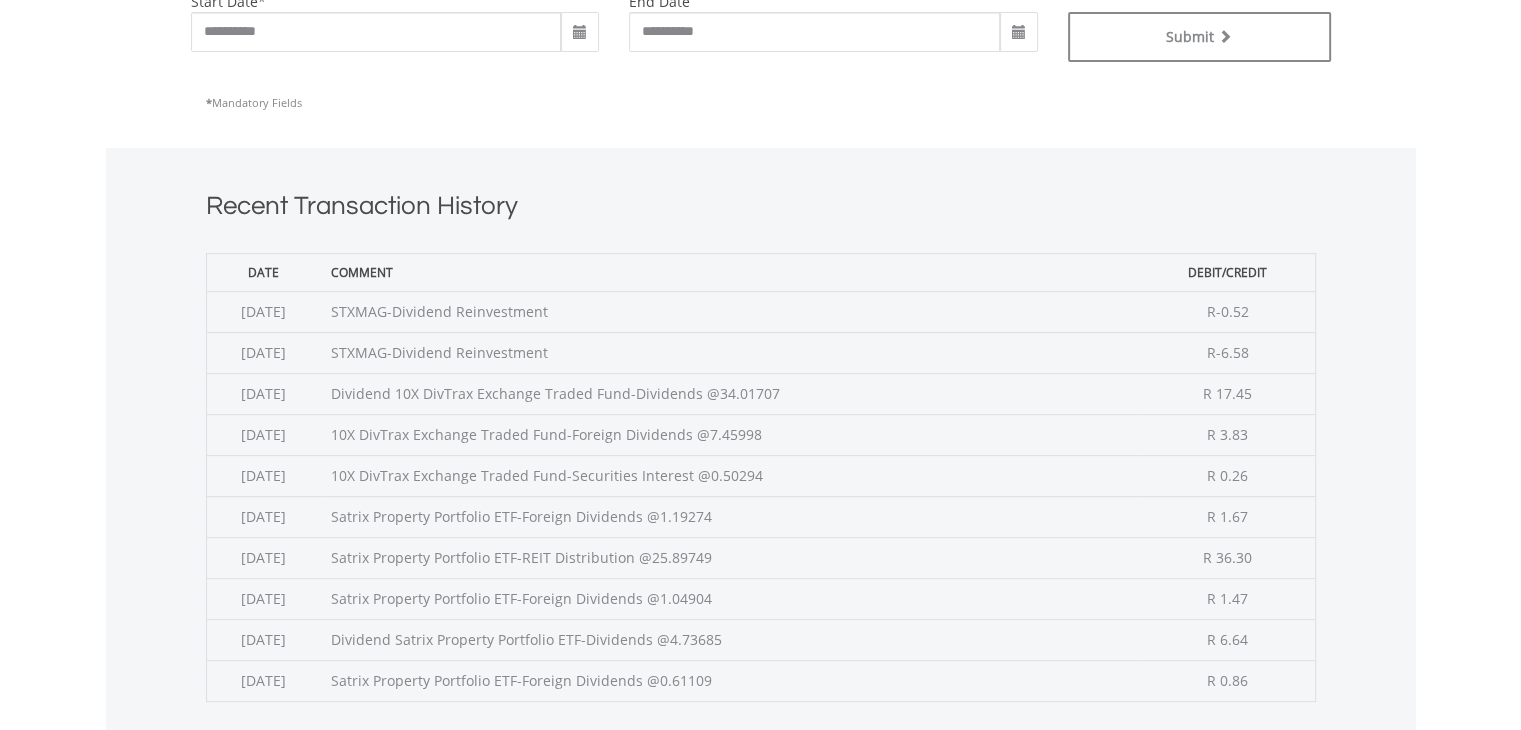 scroll, scrollTop: 800, scrollLeft: 0, axis: vertical 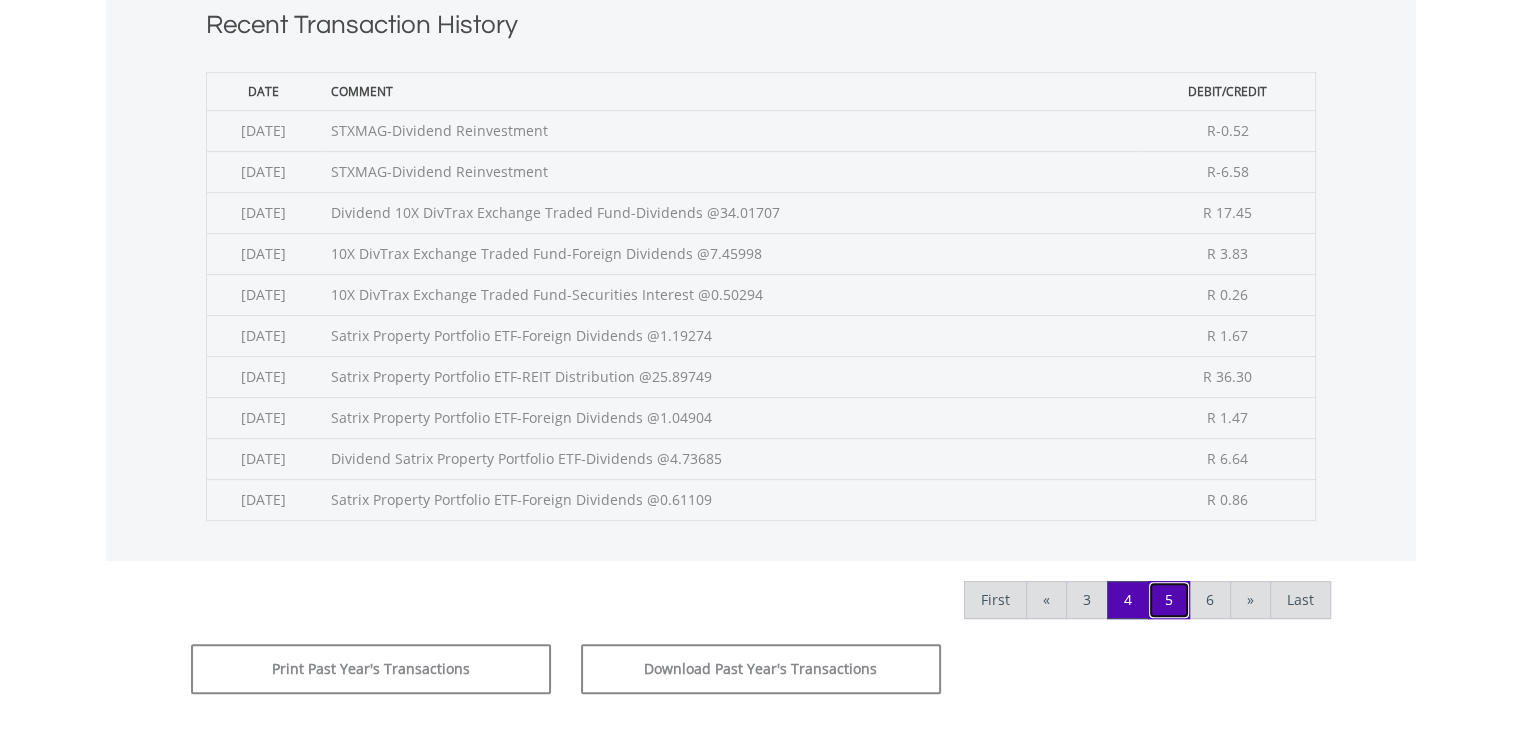 click on "5" at bounding box center [1169, 600] 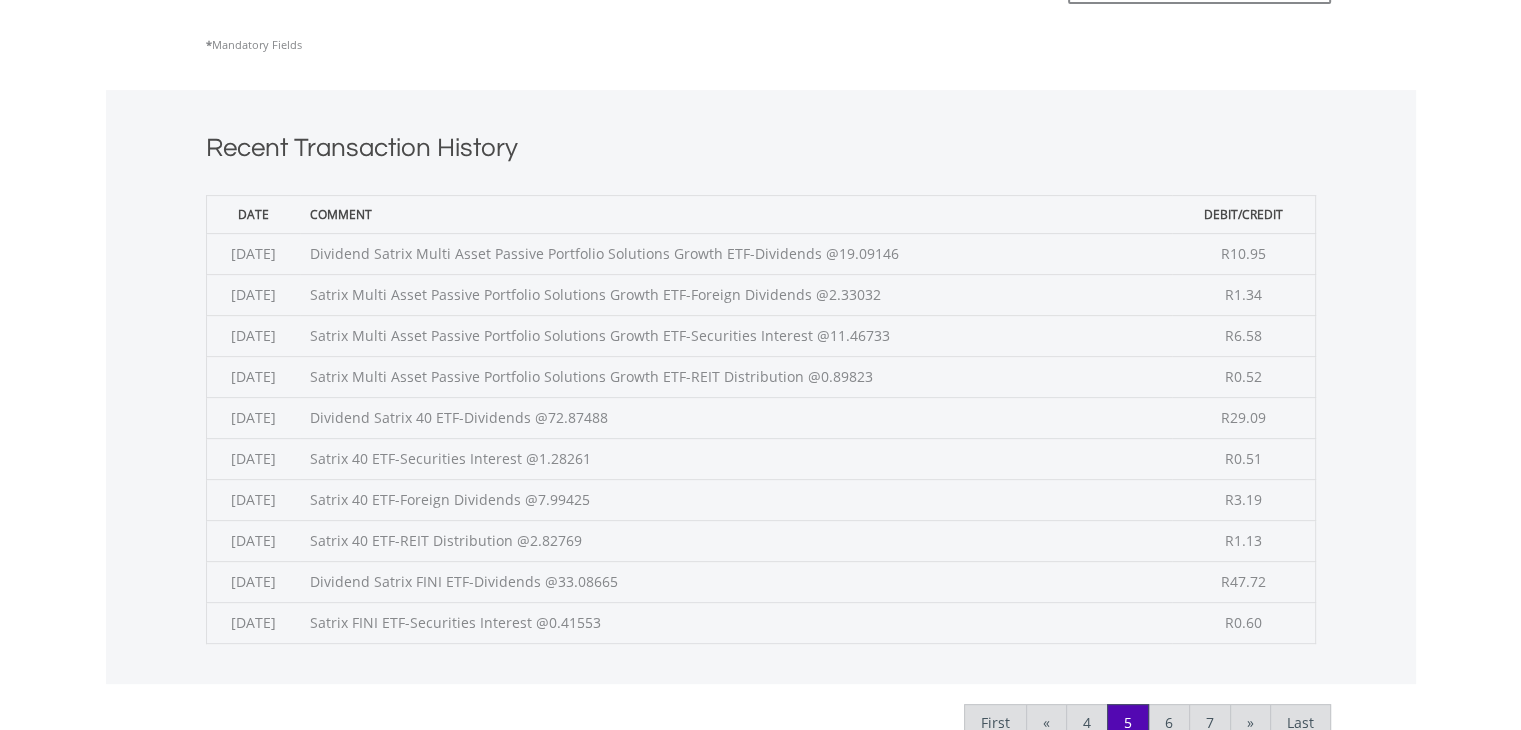 scroll, scrollTop: 700, scrollLeft: 0, axis: vertical 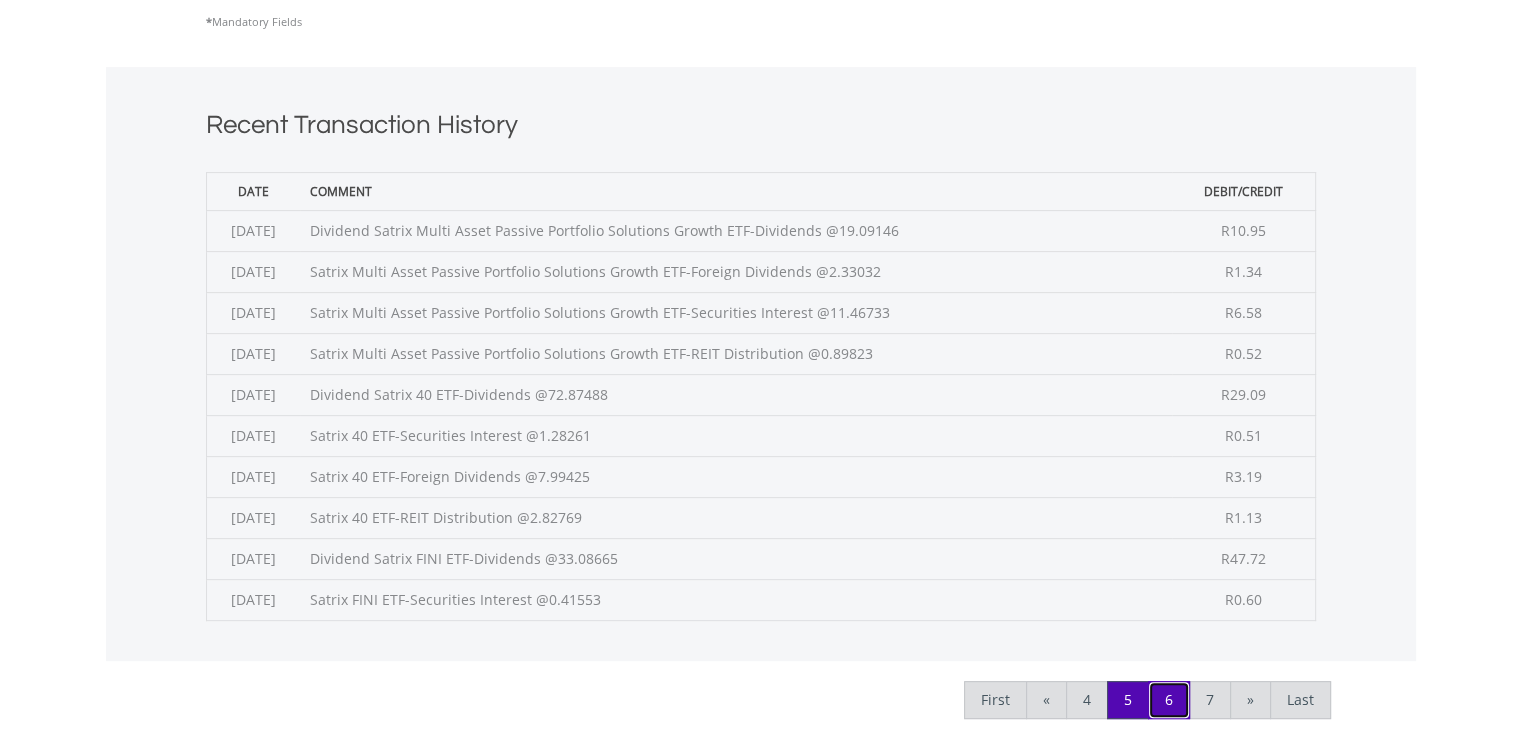 click on "6" at bounding box center [1169, 700] 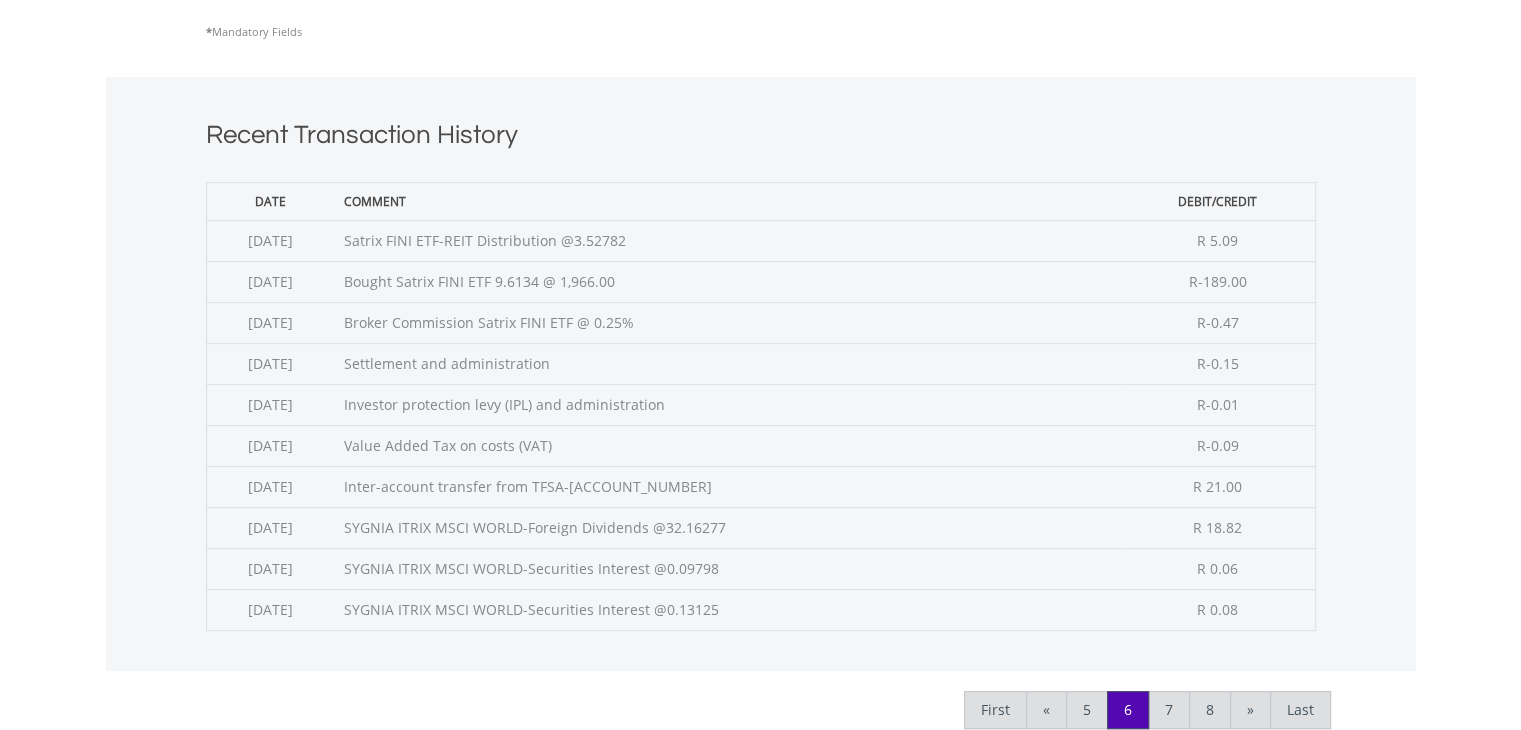 scroll, scrollTop: 700, scrollLeft: 0, axis: vertical 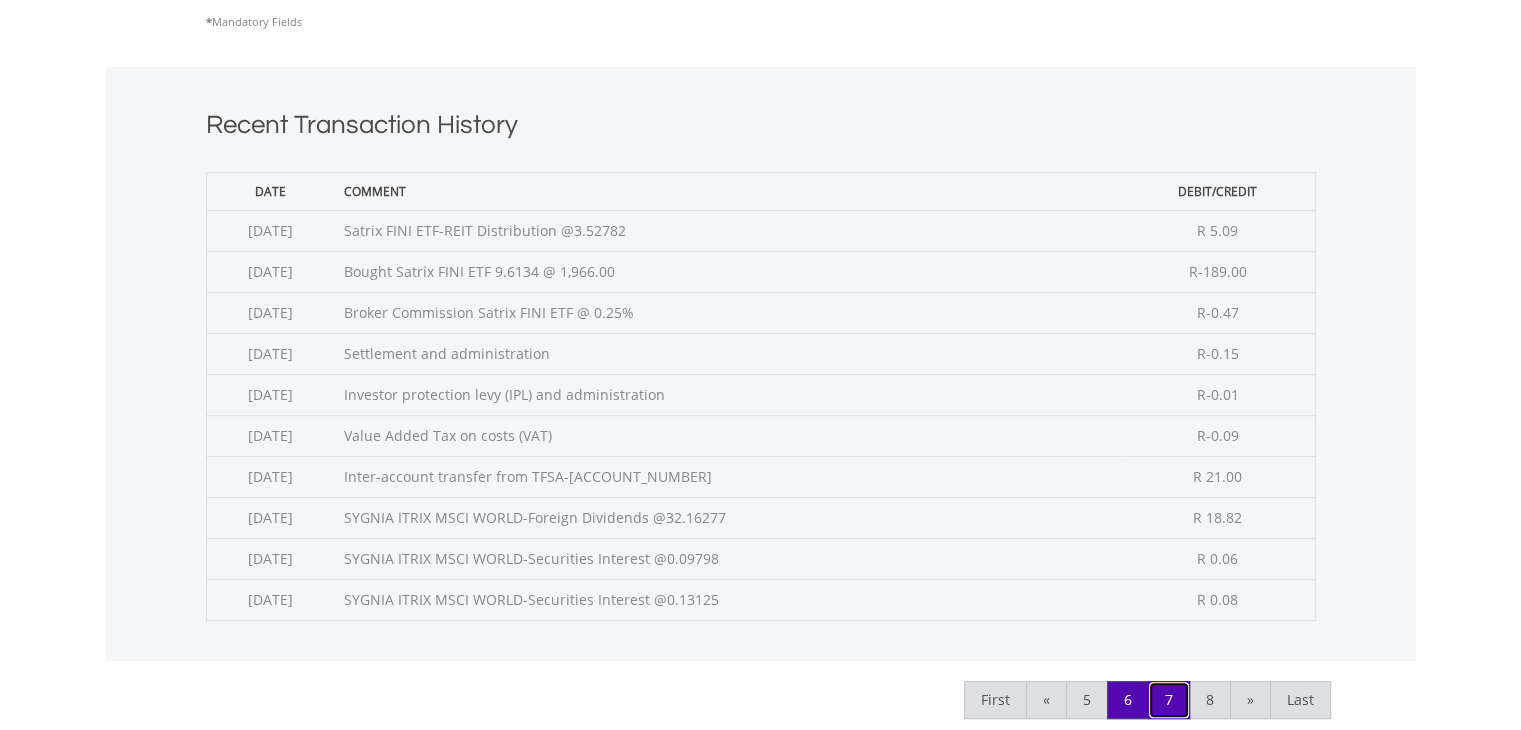 click on "7" at bounding box center (1169, 700) 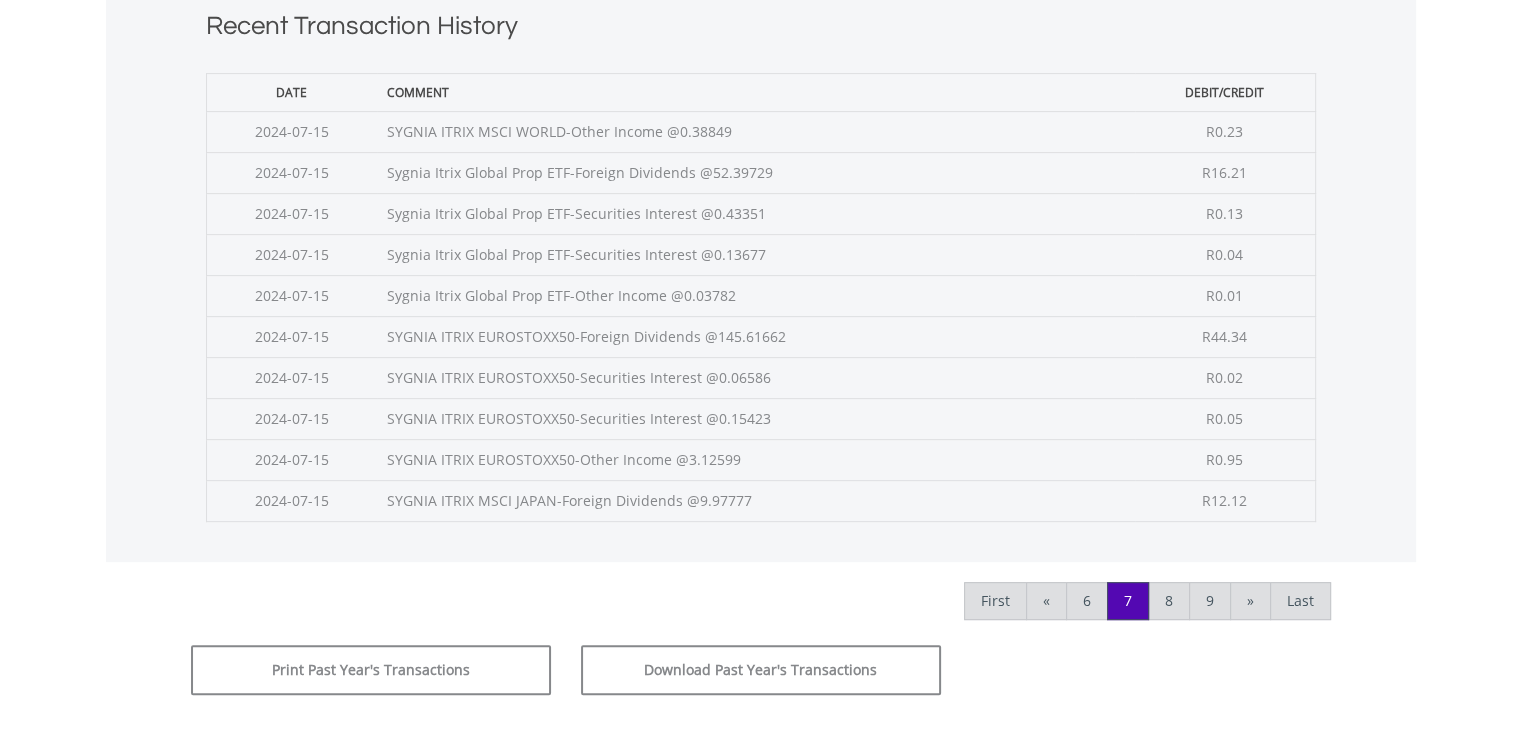 scroll, scrollTop: 800, scrollLeft: 0, axis: vertical 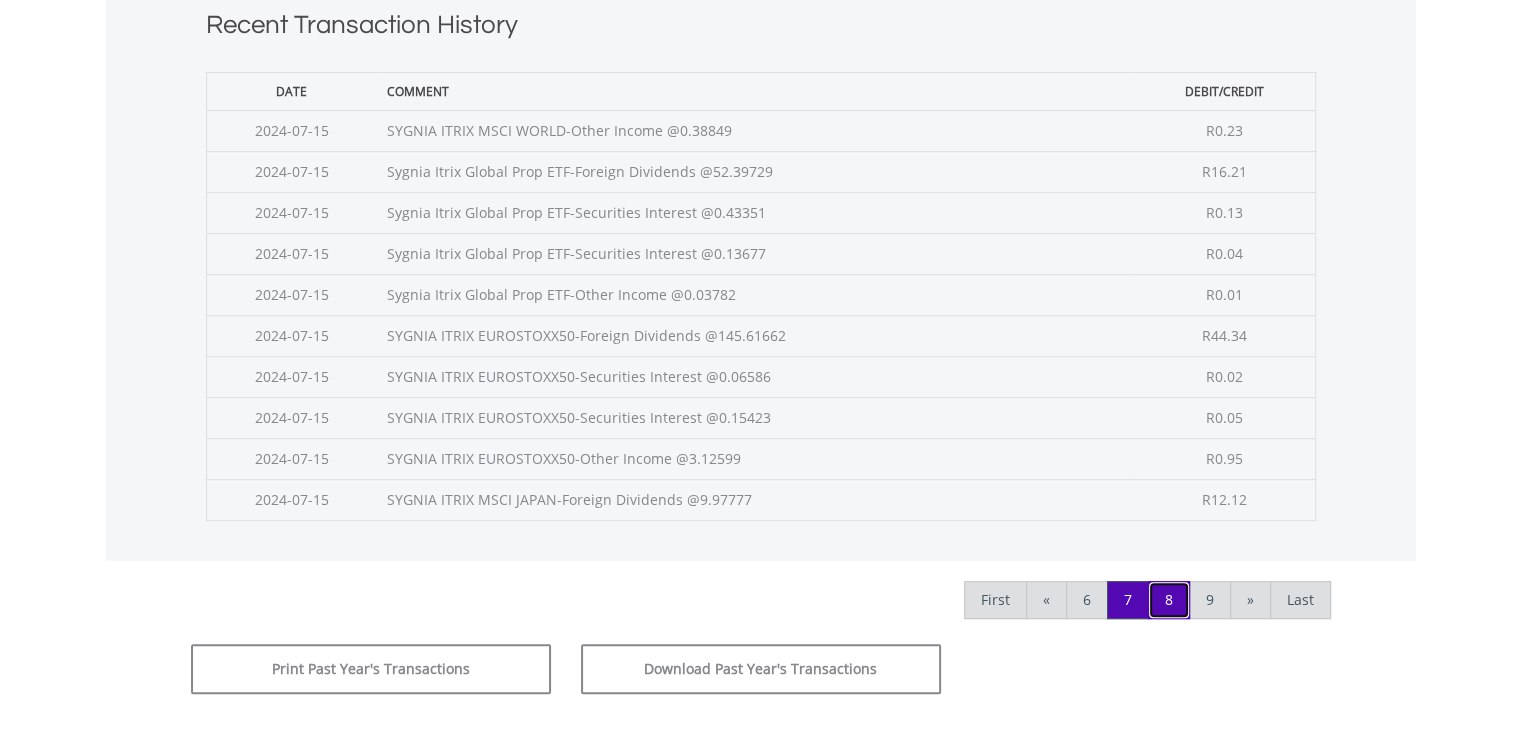 click on "8" at bounding box center (1169, 600) 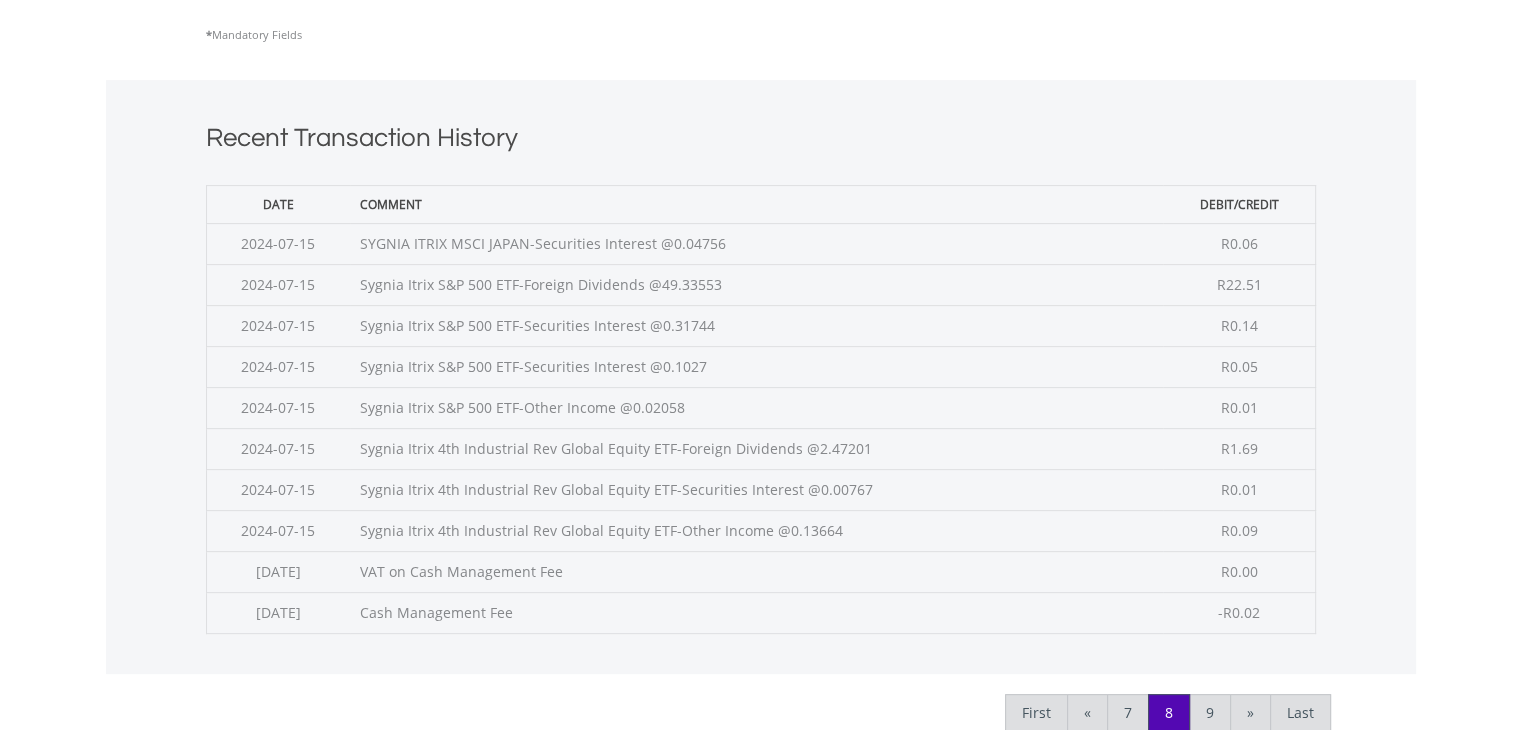 scroll, scrollTop: 700, scrollLeft: 0, axis: vertical 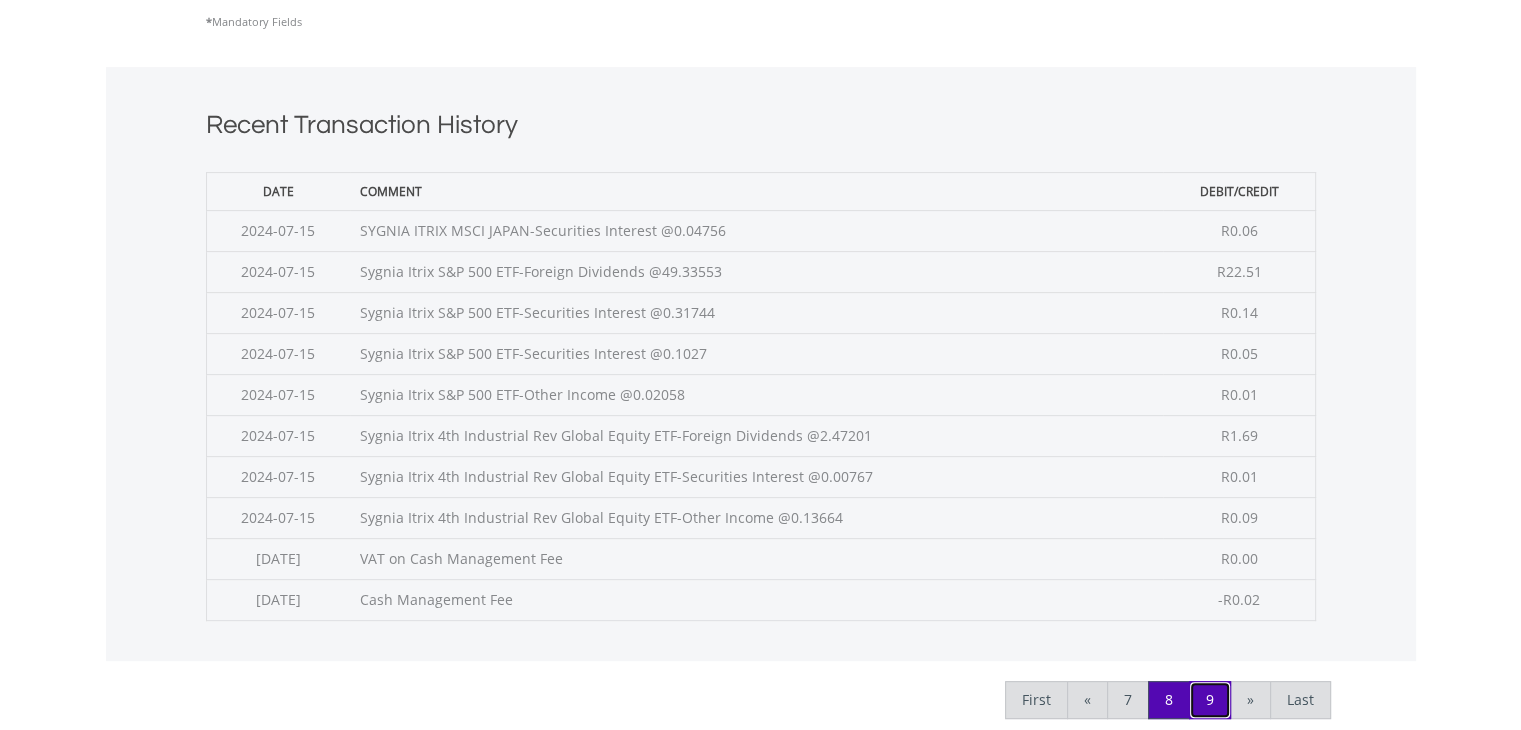 click on "9" at bounding box center [1210, 700] 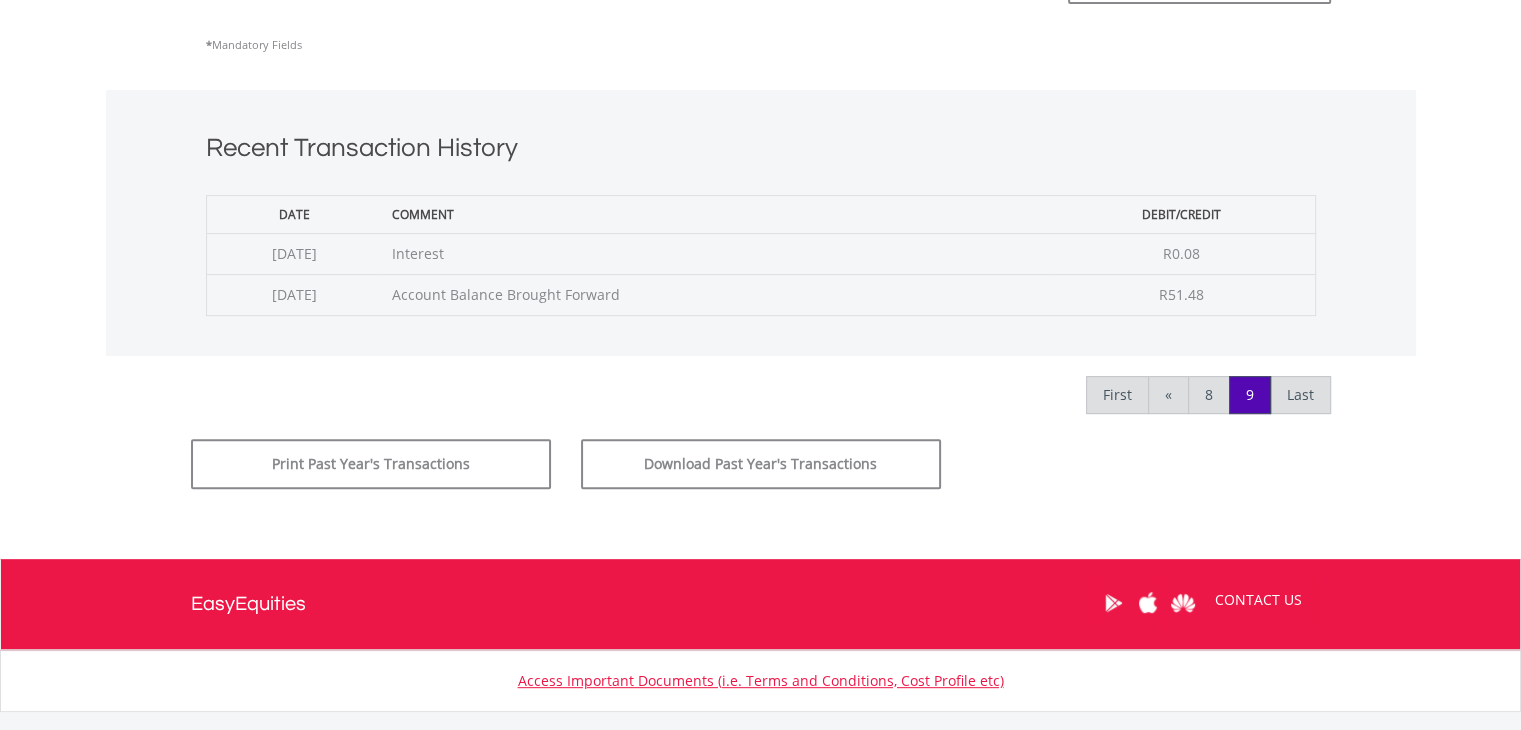 scroll, scrollTop: 0, scrollLeft: 0, axis: both 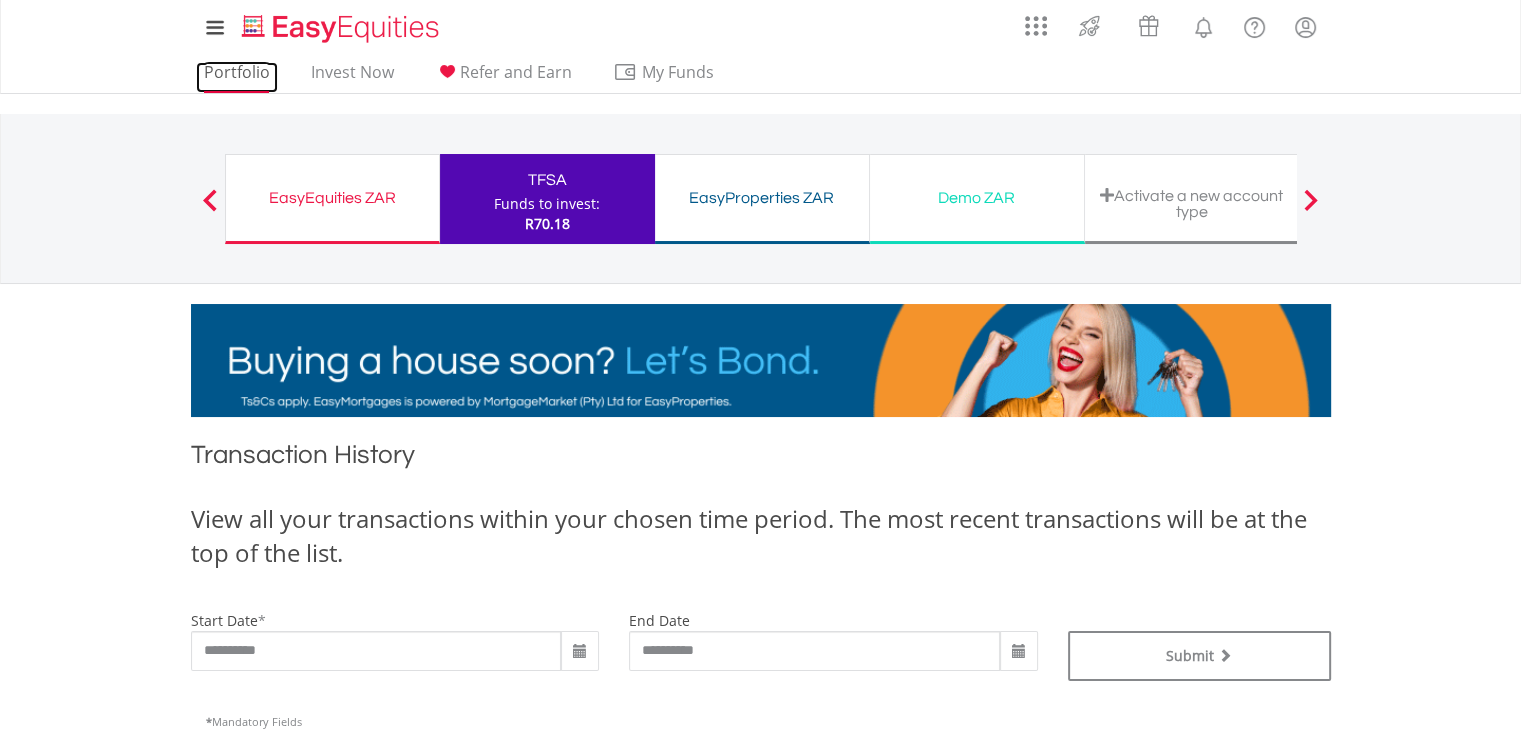 click on "Portfolio" at bounding box center [237, 77] 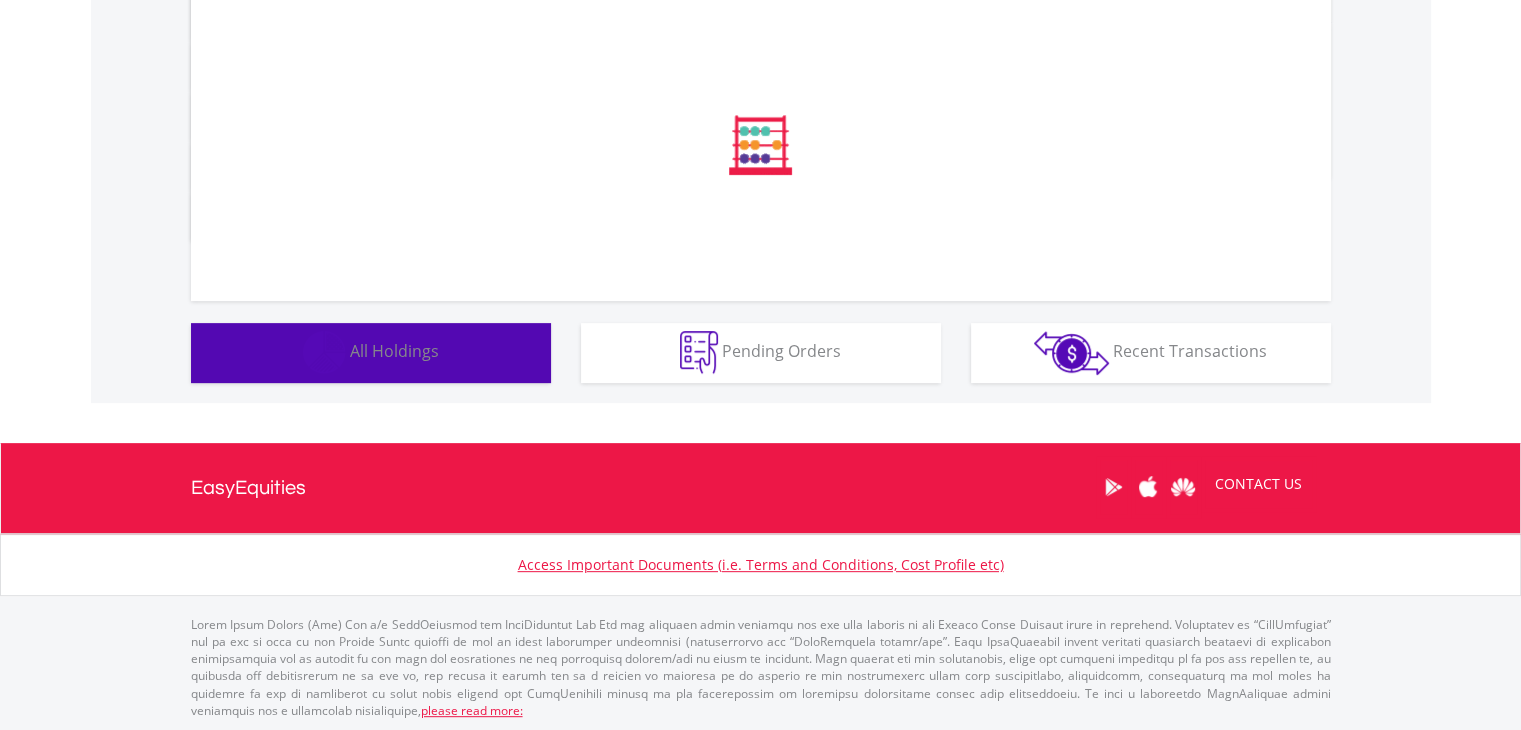 click on "Holdings
All Holdings" at bounding box center [371, 353] 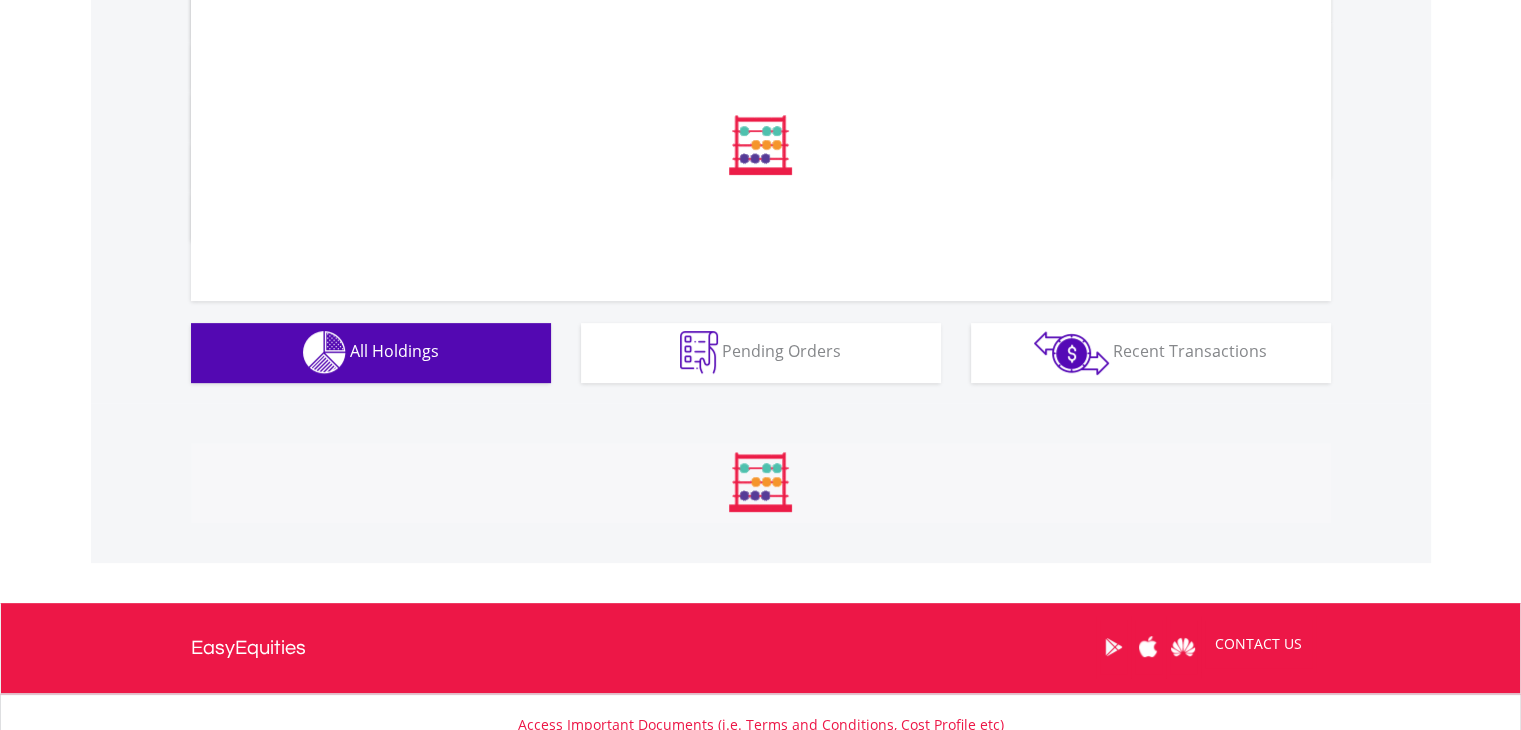 scroll, scrollTop: 1140, scrollLeft: 0, axis: vertical 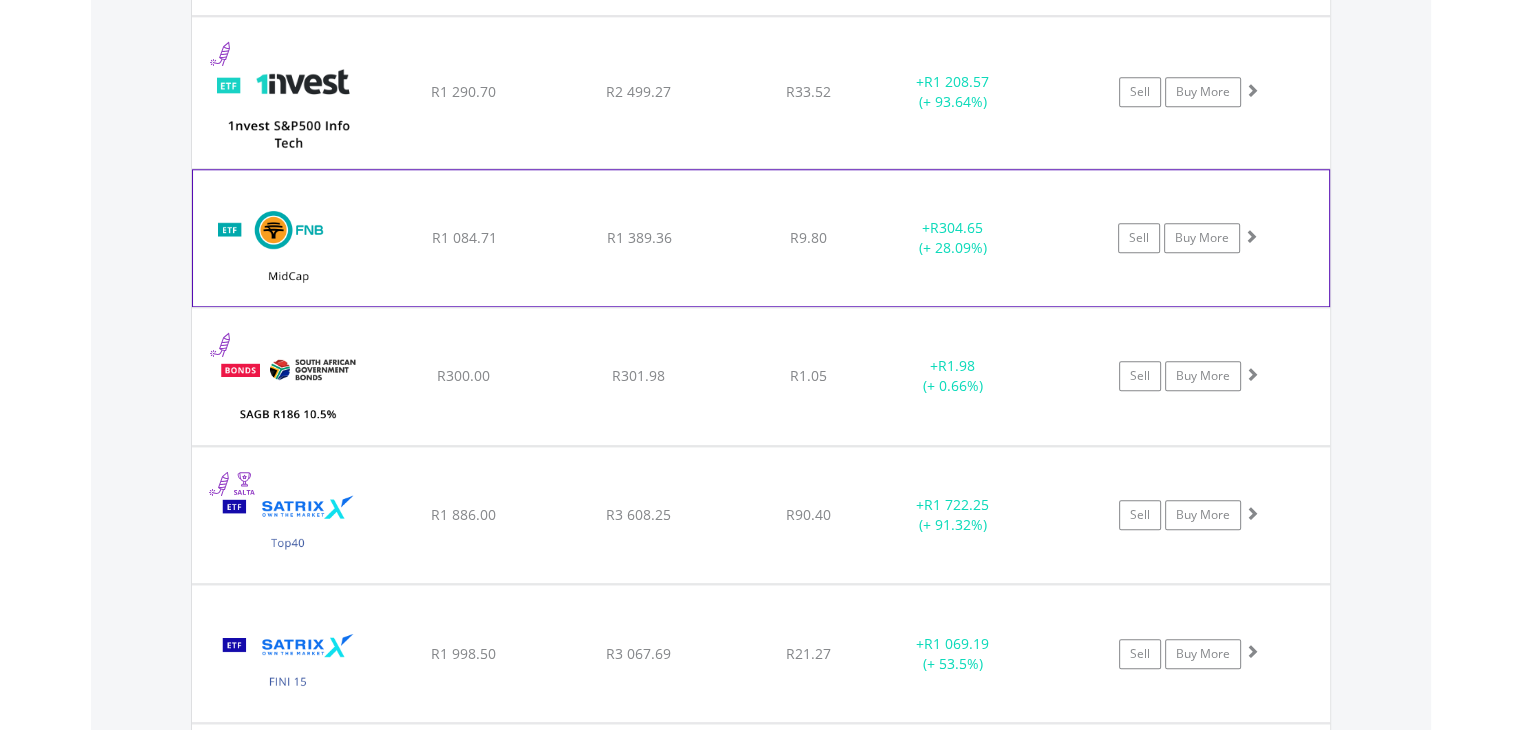 click on "FNB MidCap Exchange Traded Fund
R1 084.71
R1 389.36
R9.80
+  R304.65 (+ 28.09%)
Sell
Buy More" at bounding box center (761, -331) 